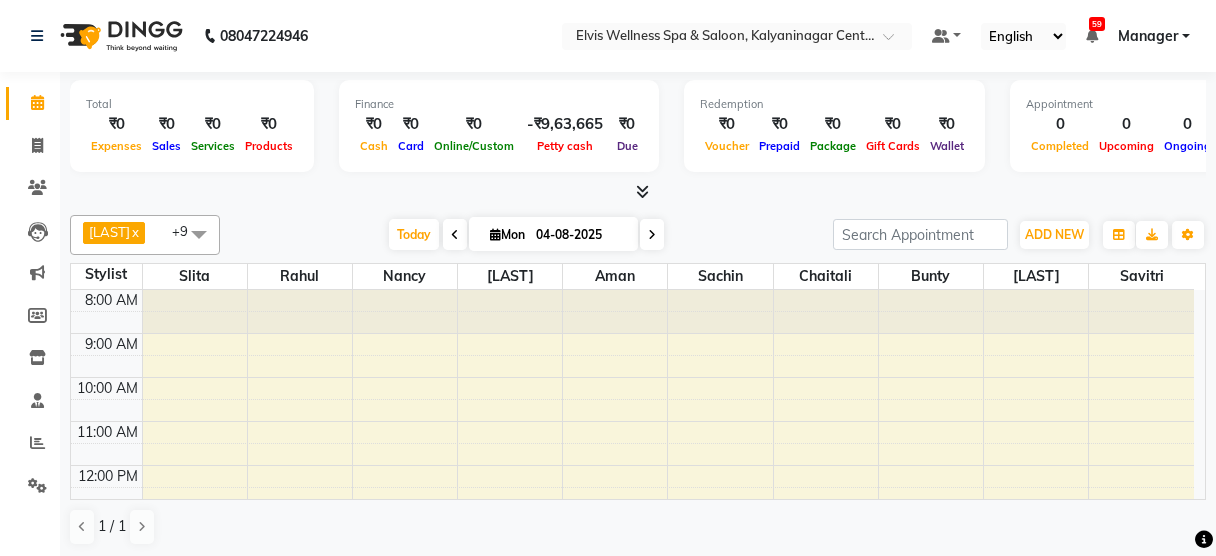 scroll, scrollTop: 0, scrollLeft: 0, axis: both 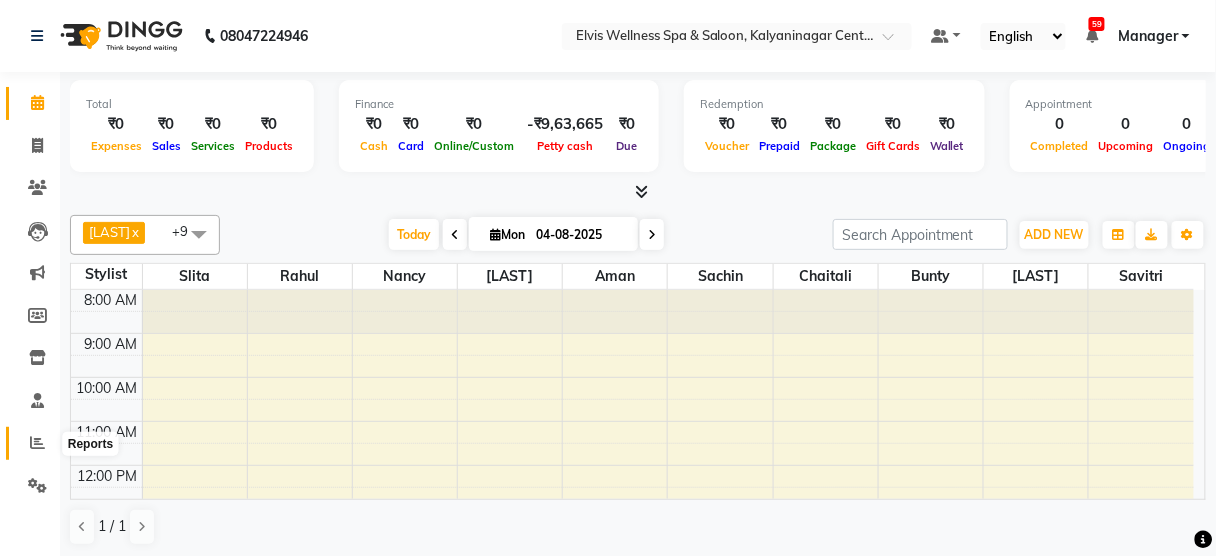 click 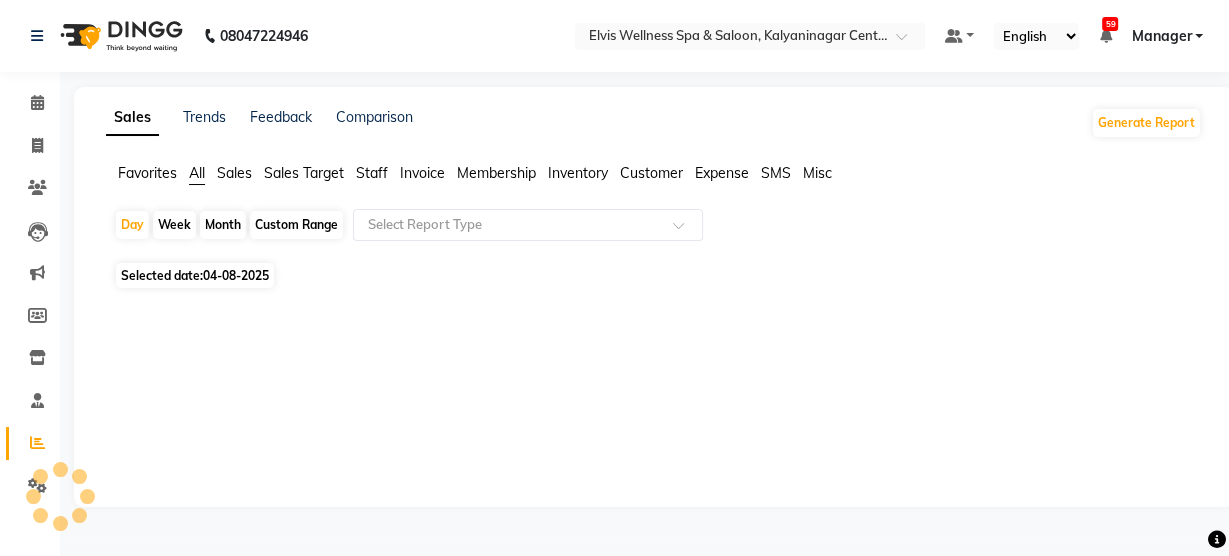 click on "Staff" 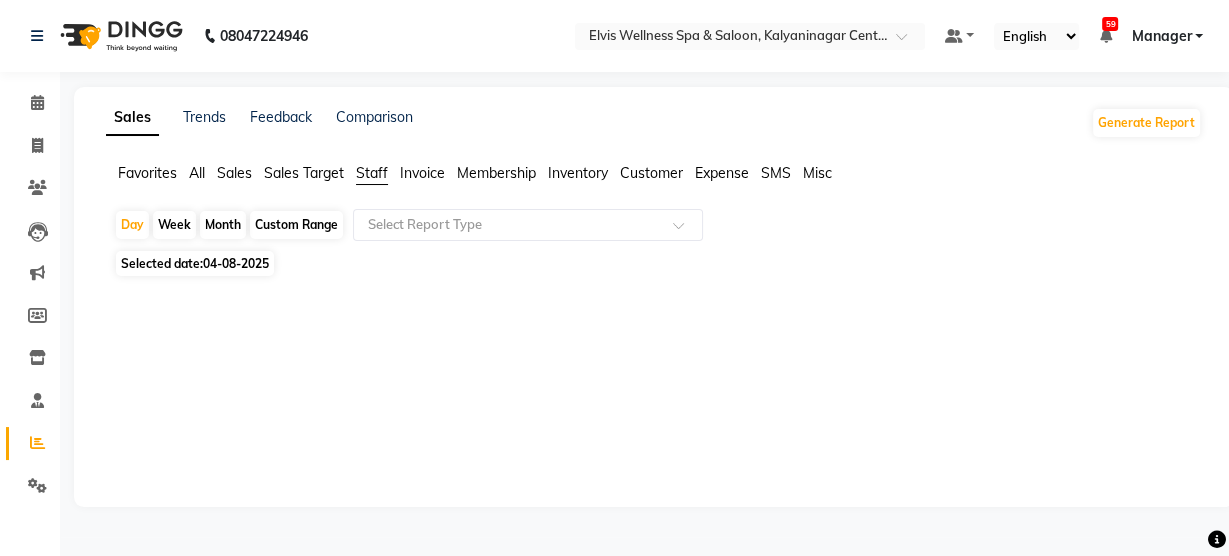click on "04-08-2025" 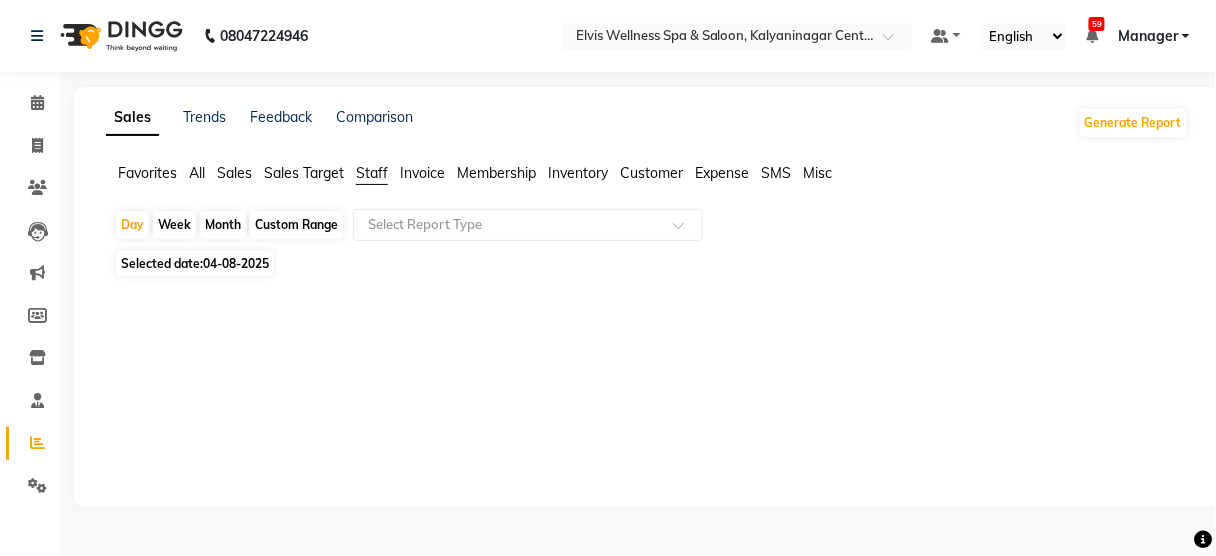 select on "8" 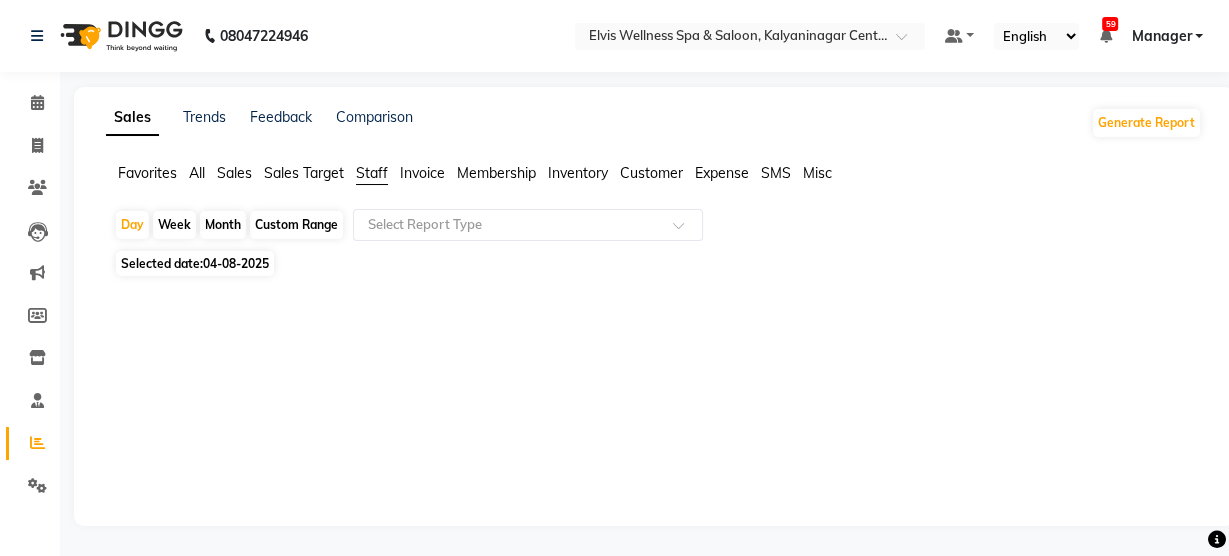 click on "Month" 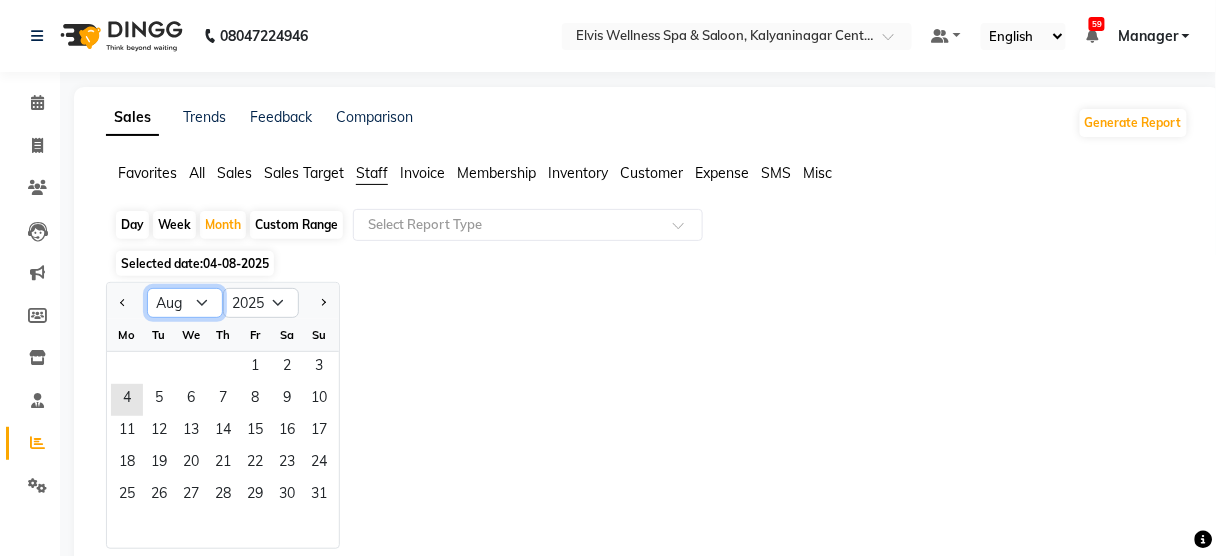click on "Jan Feb Mar Apr May Jun Jul Aug Sep Oct Nov Dec" 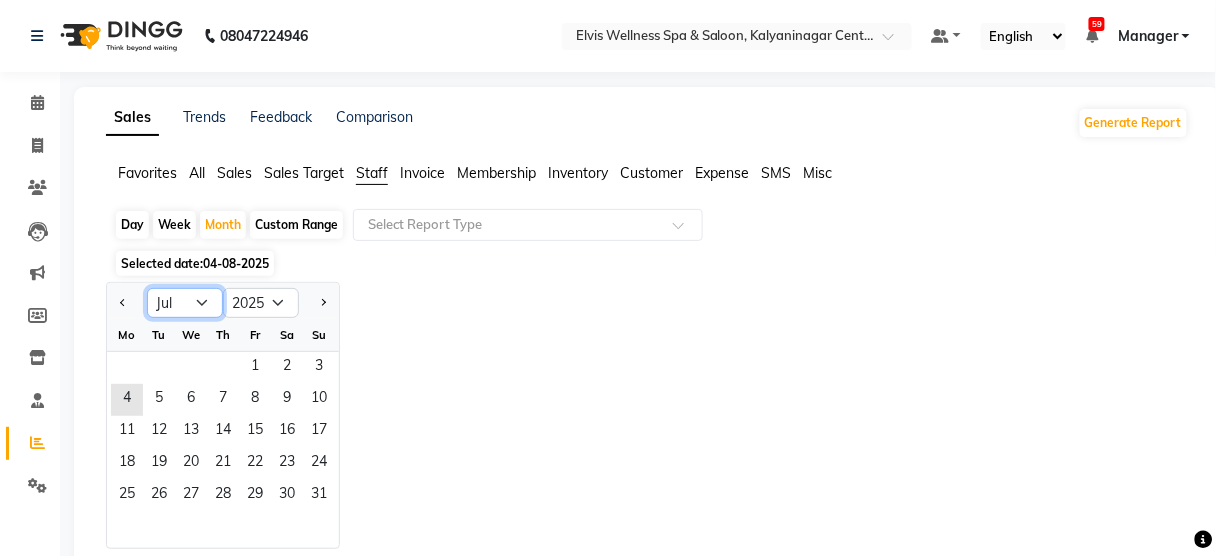 click on "Jan Feb Mar Apr May Jun Jul Aug Sep Oct Nov Dec" 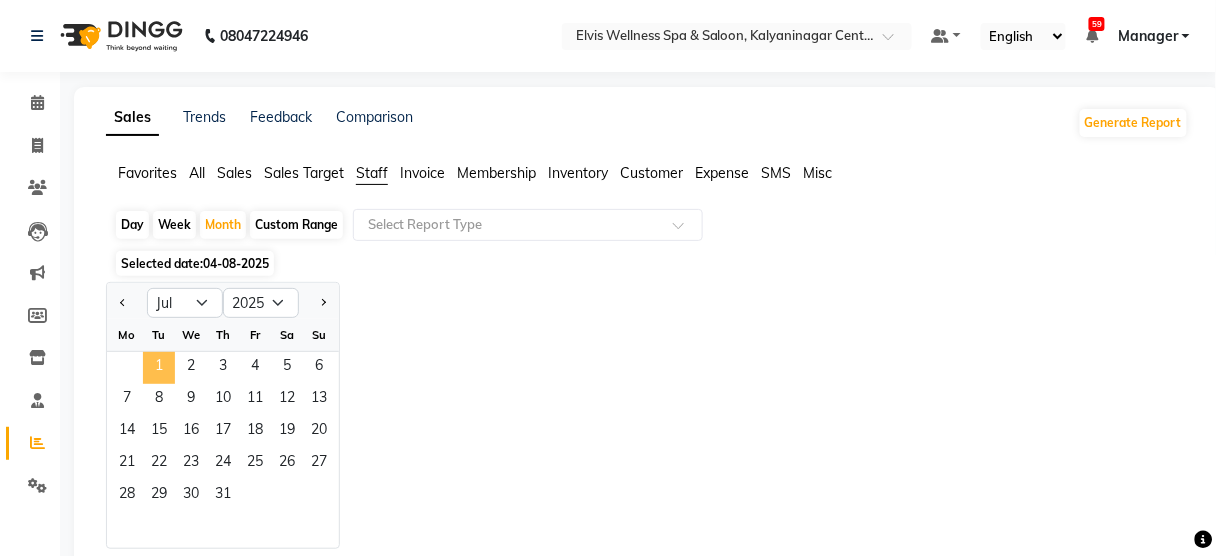 click on "1" 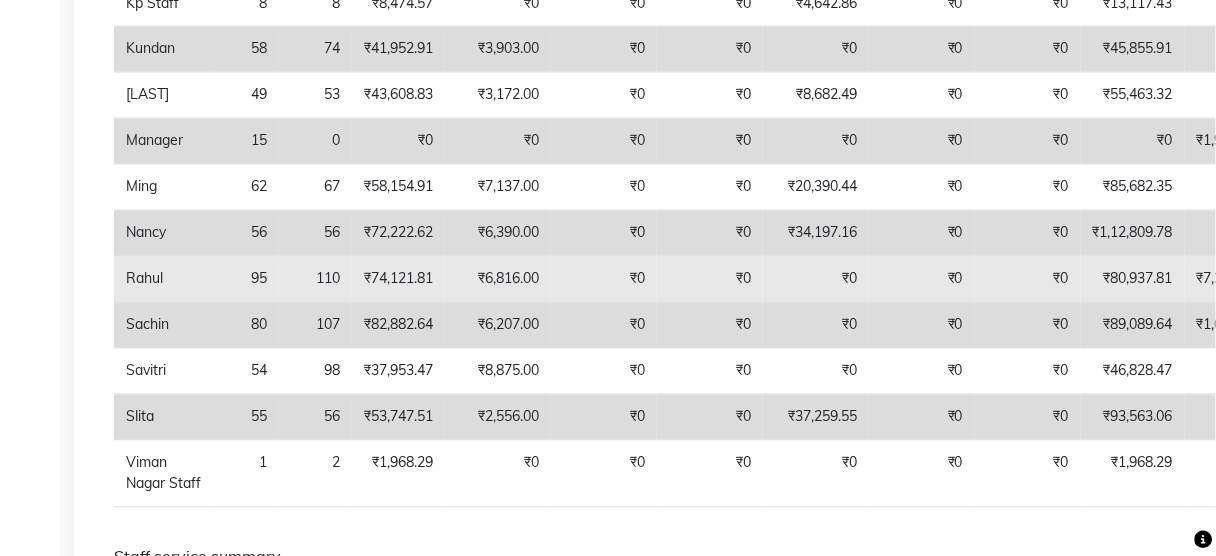 scroll, scrollTop: 0, scrollLeft: 0, axis: both 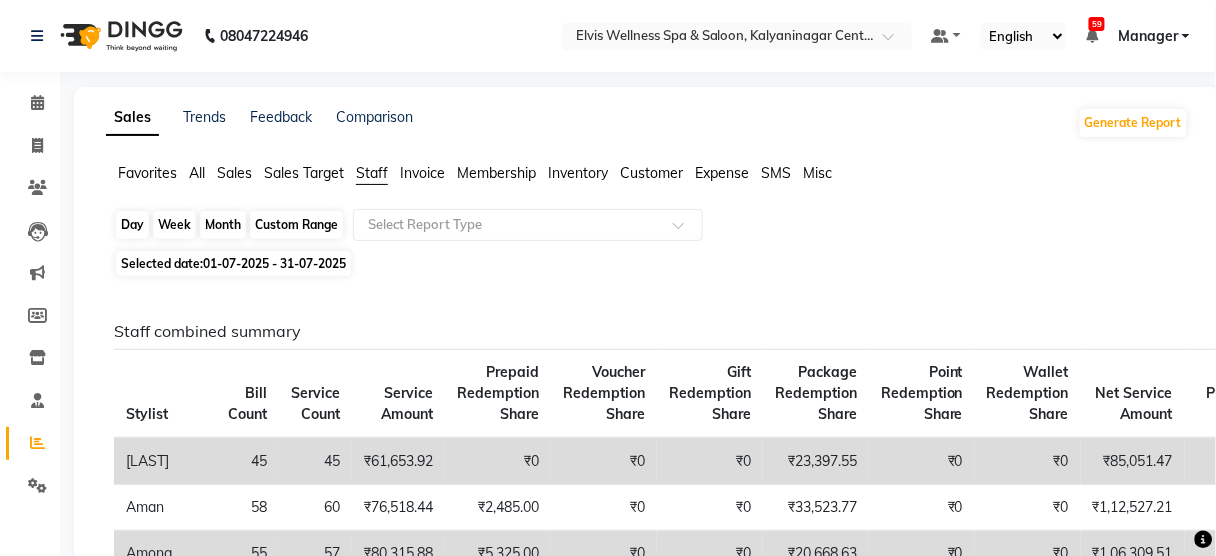 click on "Month" 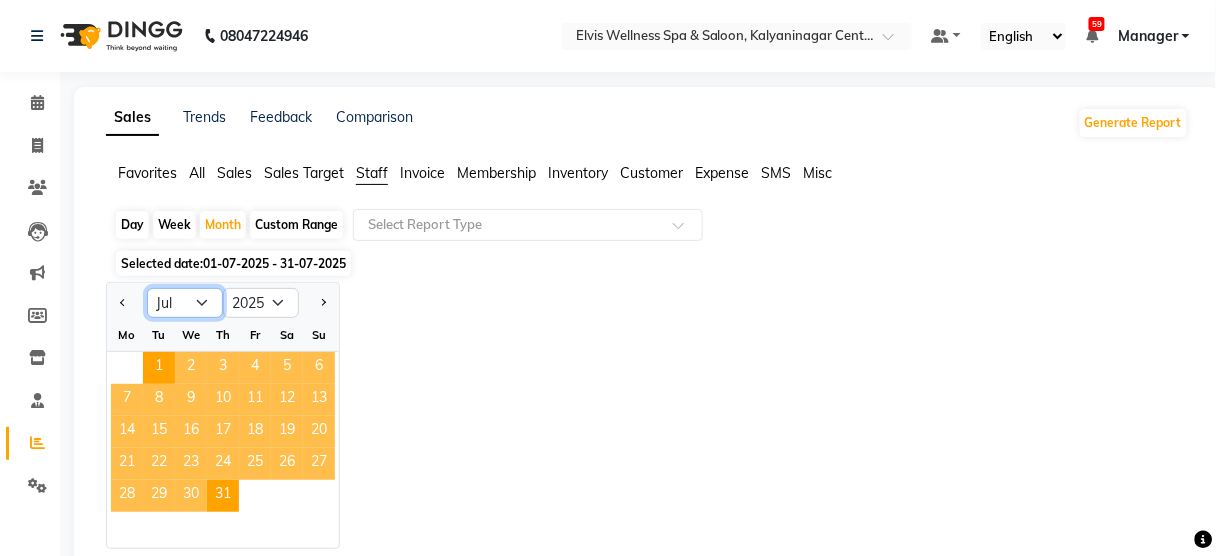 click on "Jan Feb Mar Apr May Jun Jul Aug Sep Oct Nov Dec" 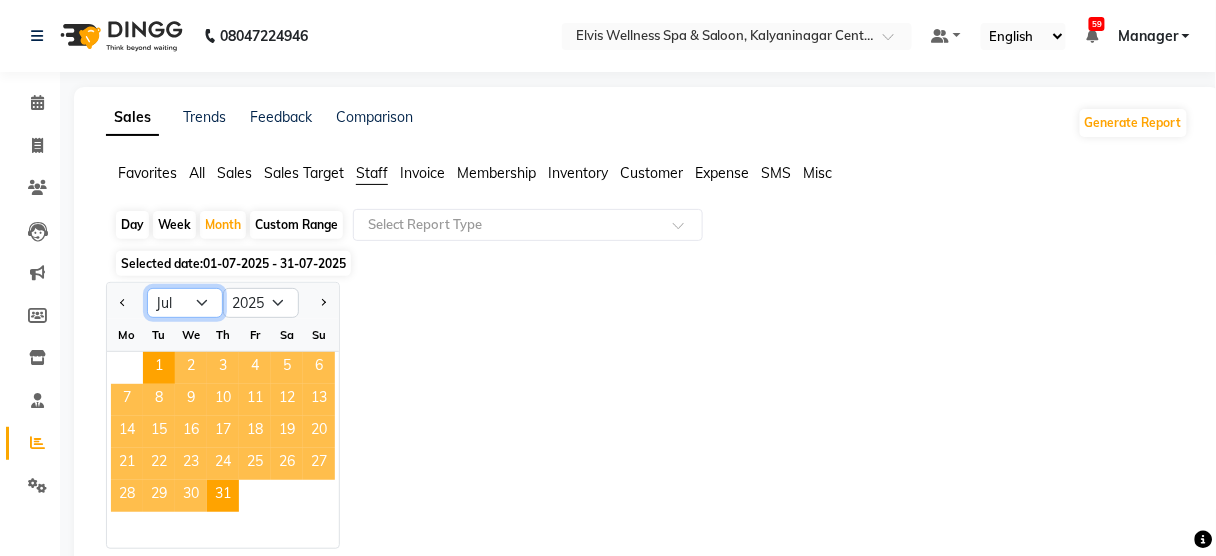 select on "8" 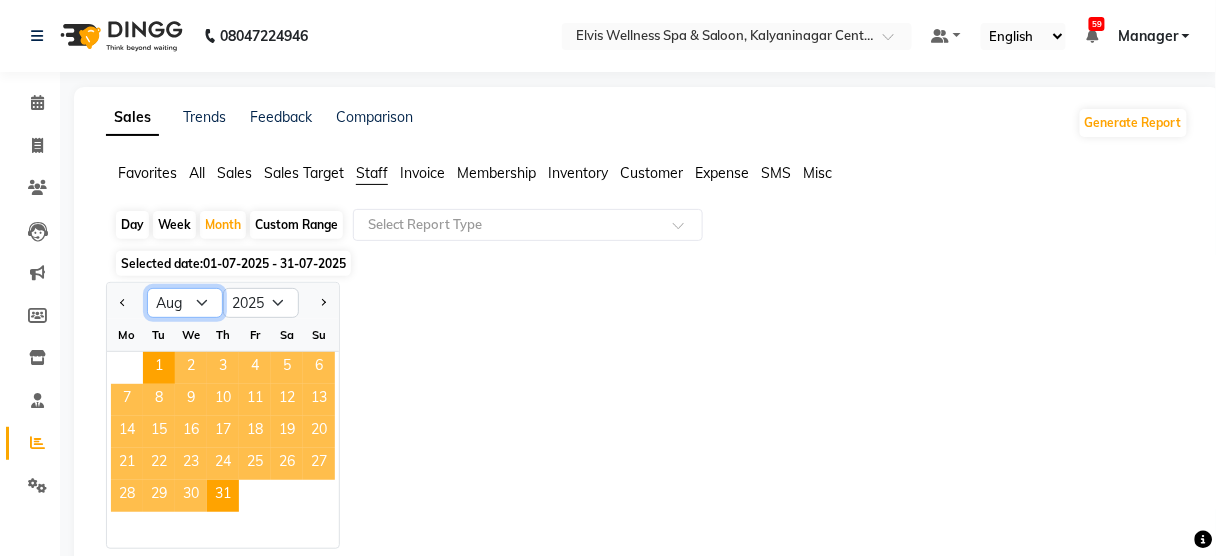 click on "Jan Feb Mar Apr May Jun Jul Aug Sep Oct Nov Dec" 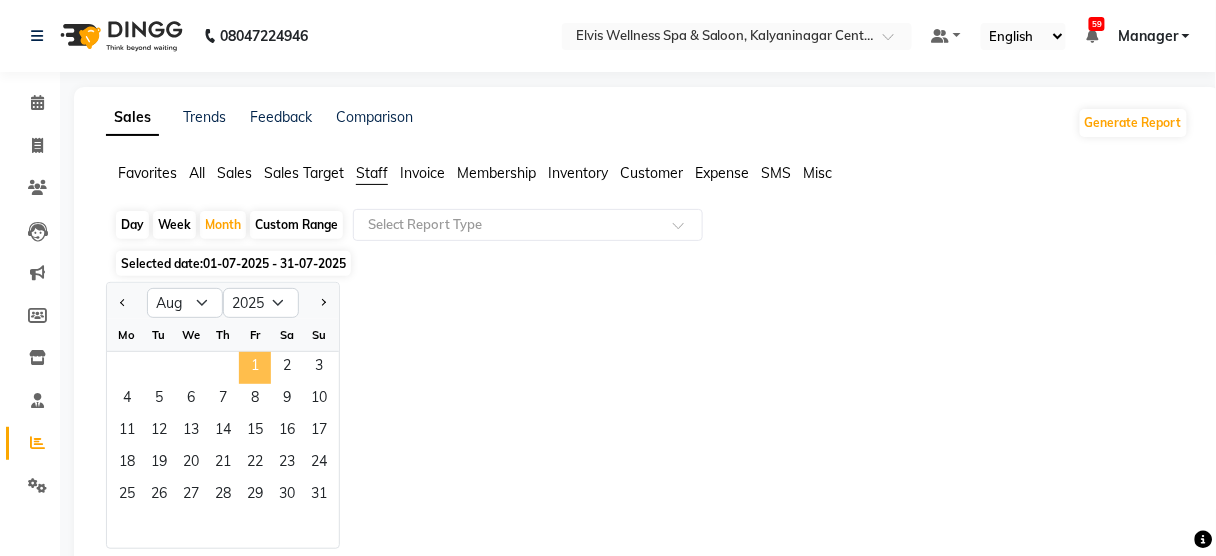 click on "1" 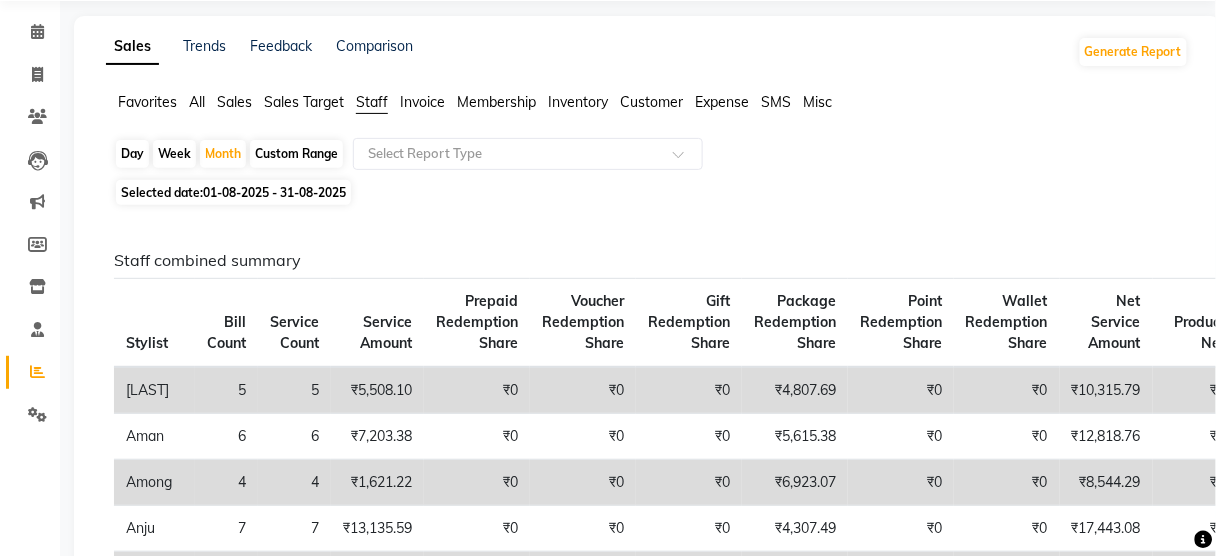 scroll, scrollTop: 0, scrollLeft: 0, axis: both 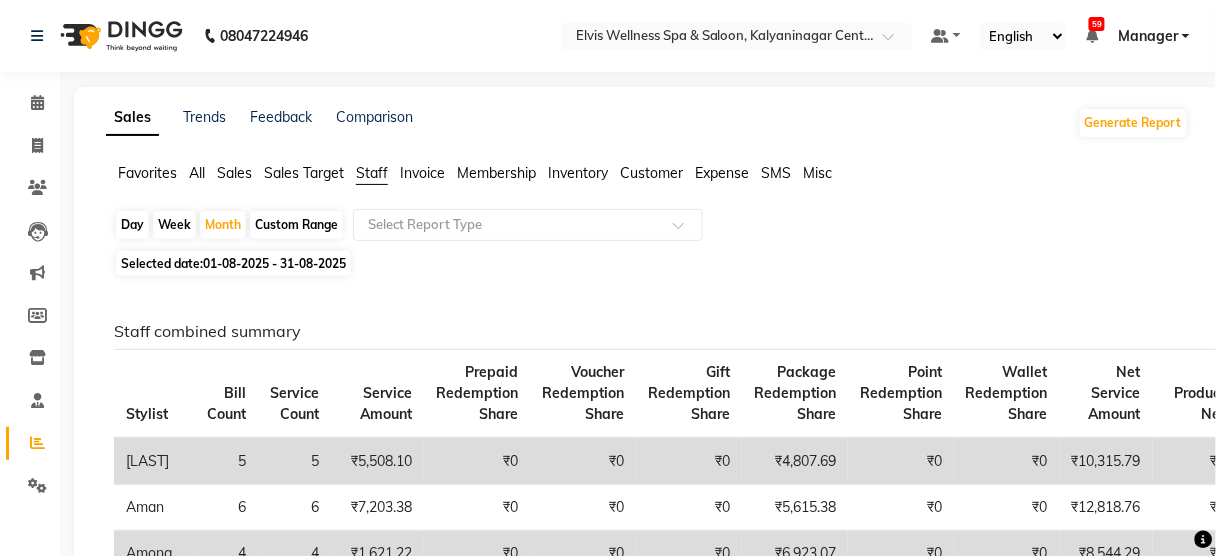 click on "All" 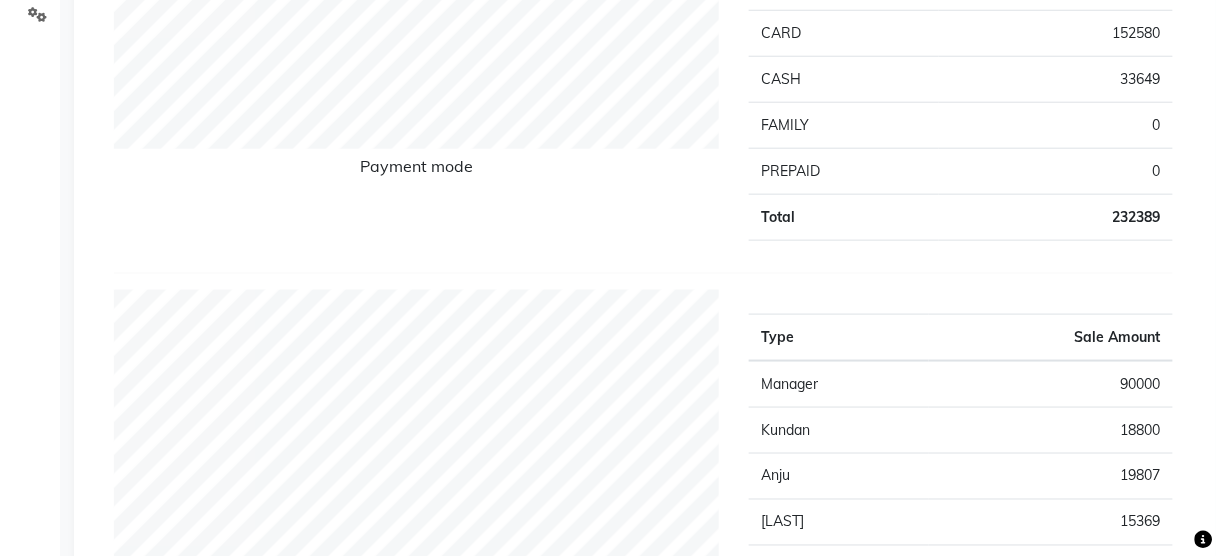 scroll, scrollTop: 0, scrollLeft: 0, axis: both 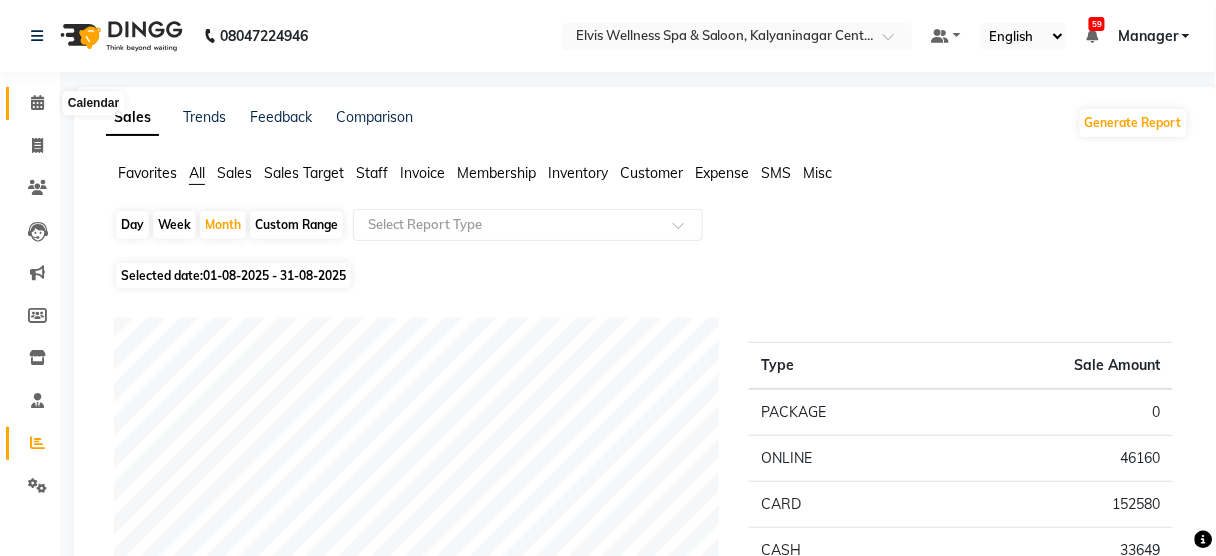 click 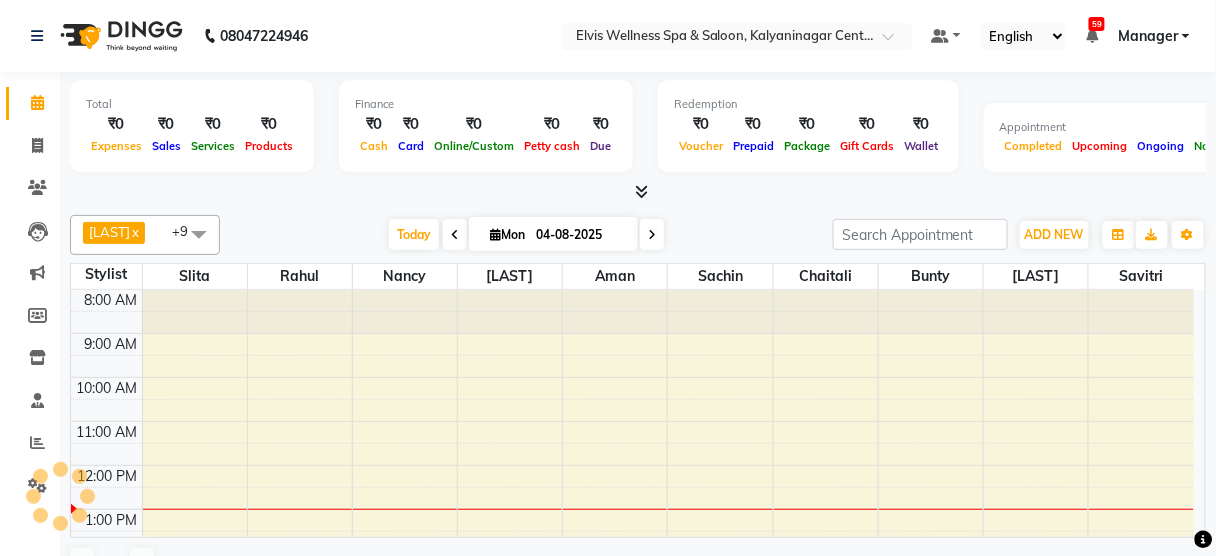scroll, scrollTop: 0, scrollLeft: 0, axis: both 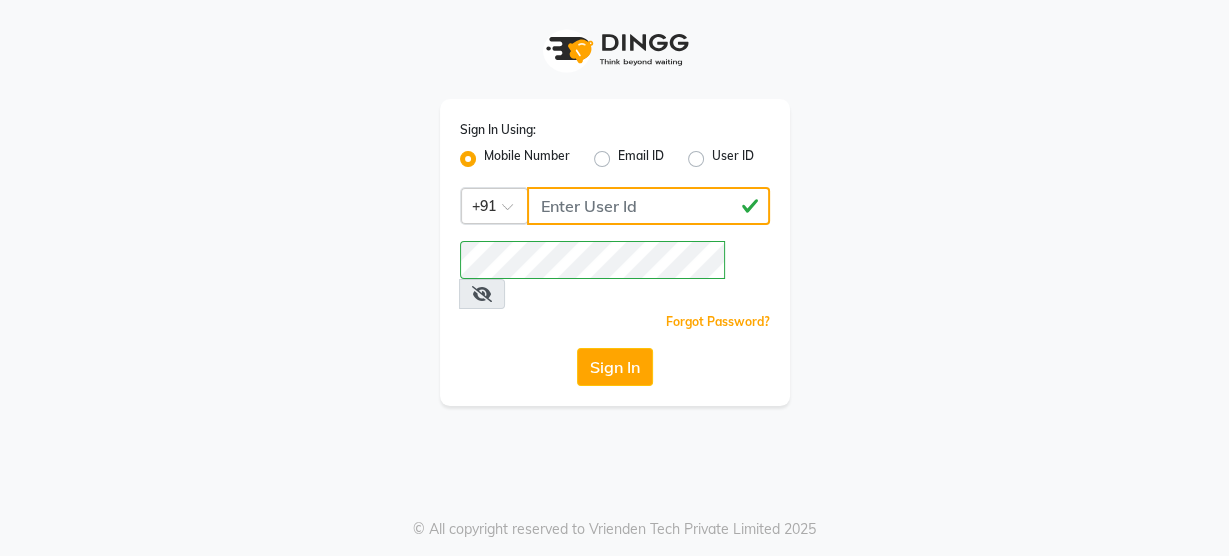 click on "[PHONE]" 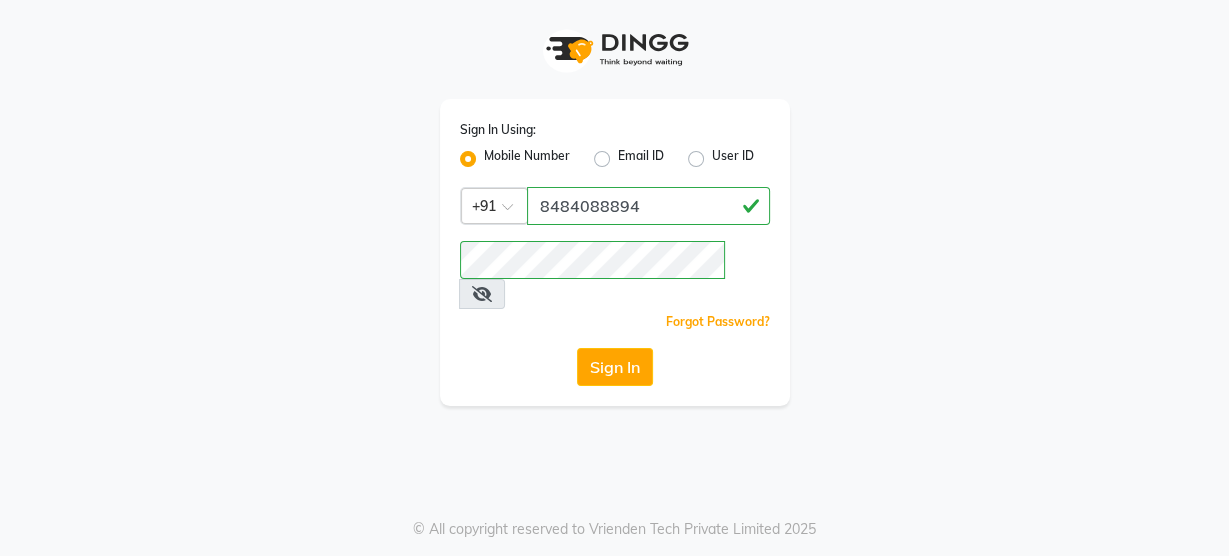 click on "8484088894" 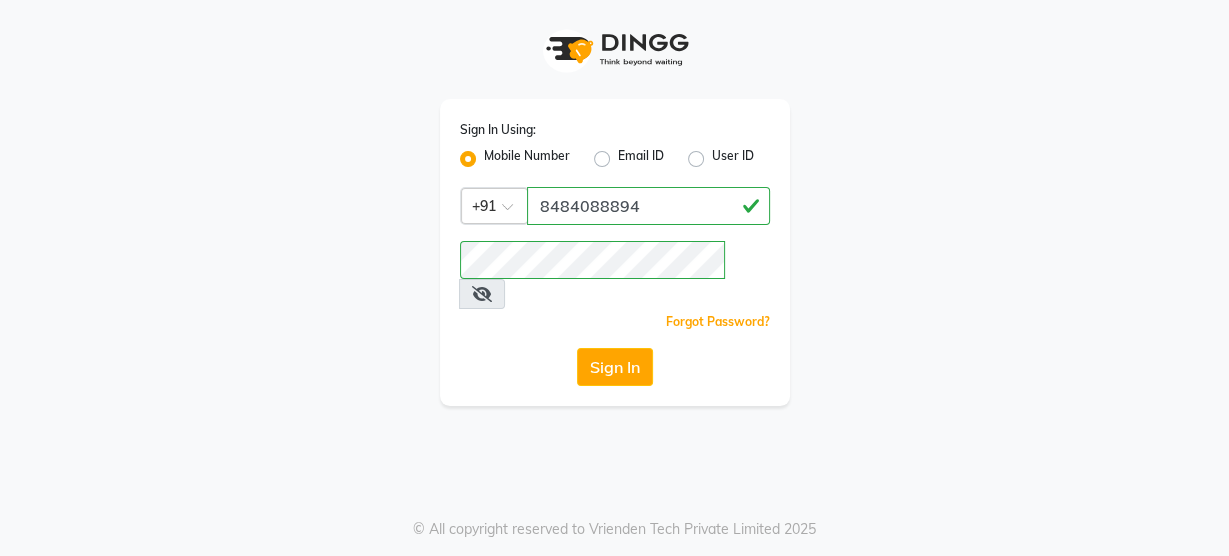 type on "8484868859" 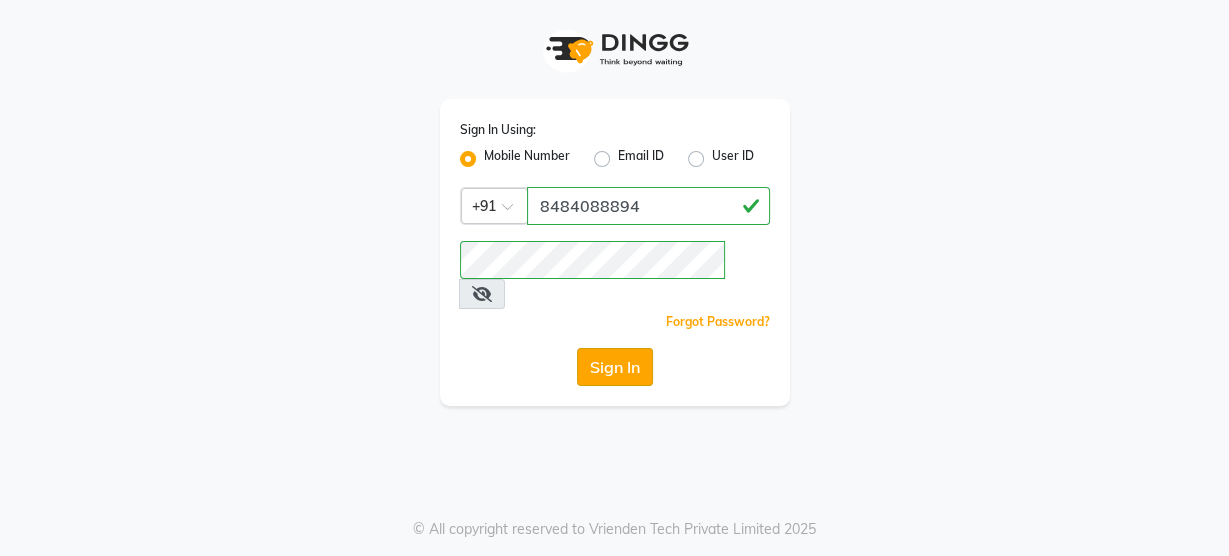 click on "Sign In" 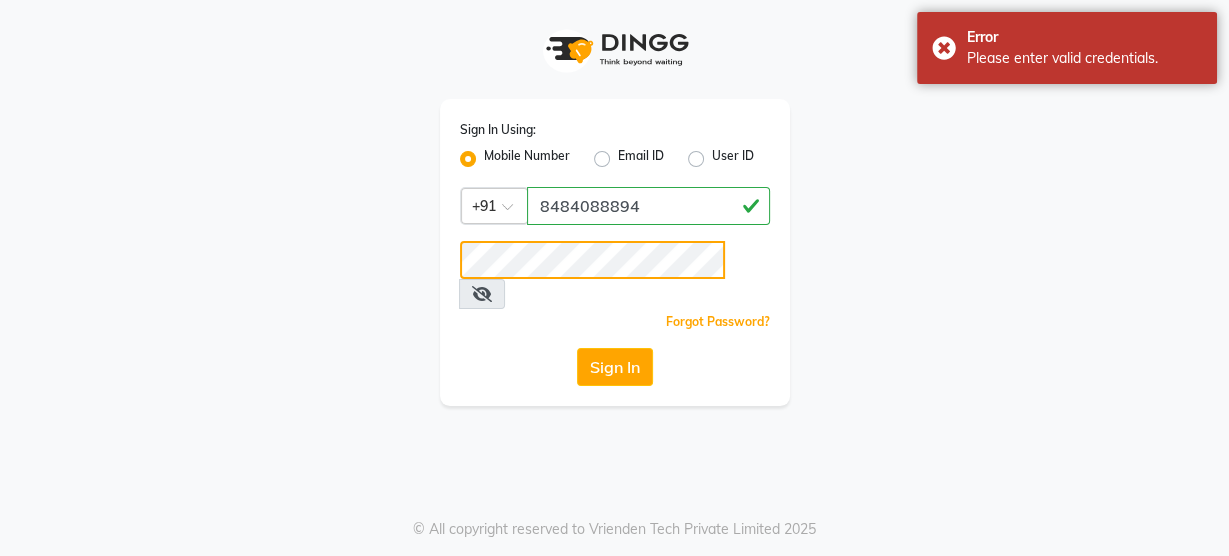 click on "Sign In Using: Mobile Number Email ID User ID Country Code × +91 8484868859  Remember me Forgot Password?  Sign In   © All copyright reserved to Vrienden Tech Private Limited 2025" 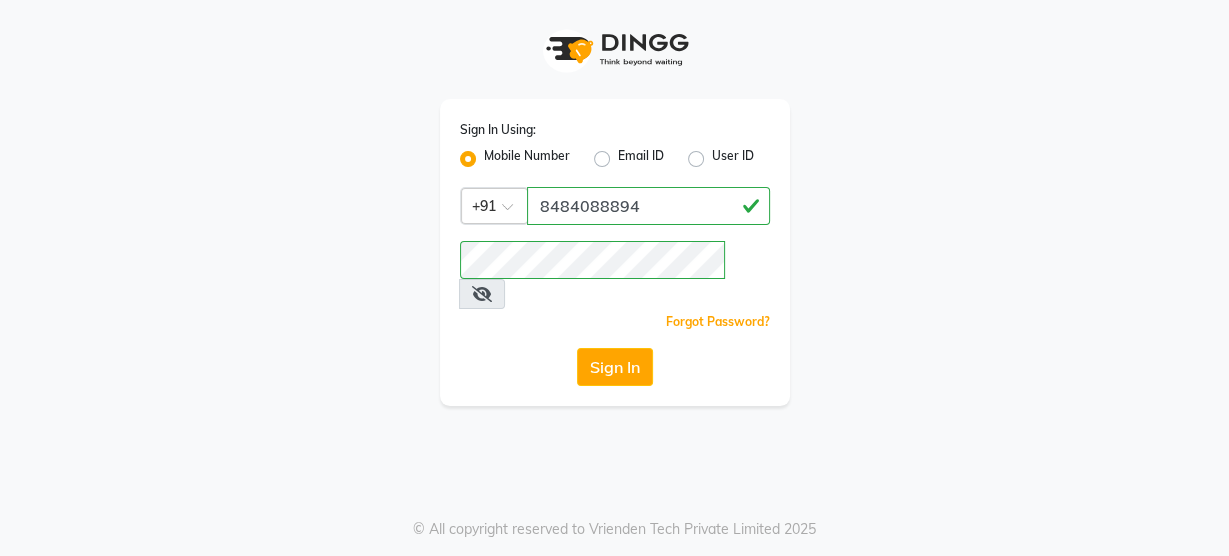 click on "Sign In Using: Mobile Number Email ID User ID Country Code × +91 8484868859  Remember me Forgot Password?  Sign In" 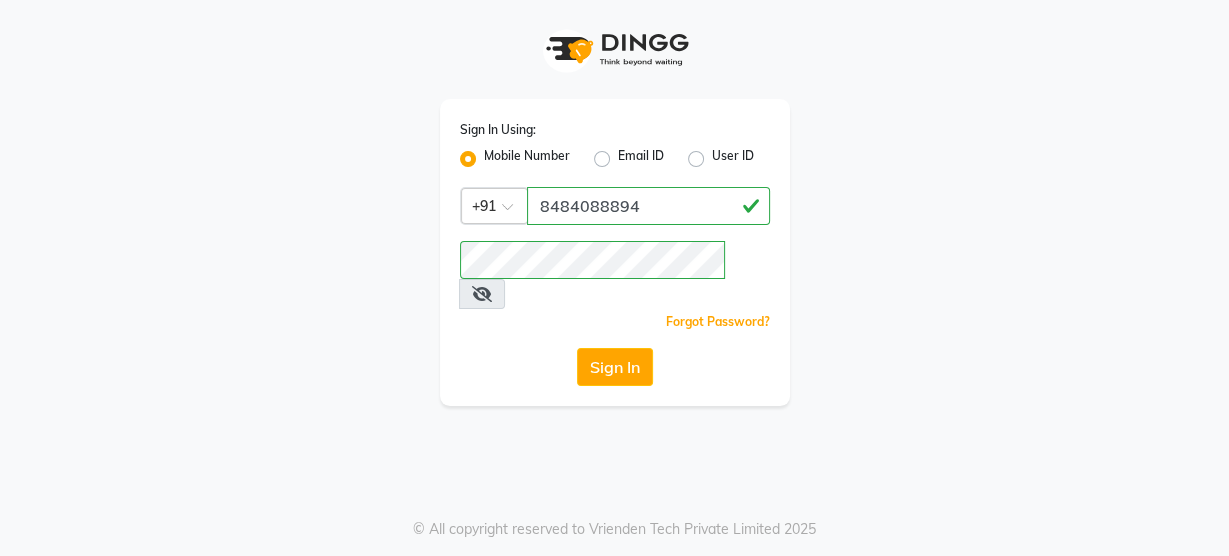 click at bounding box center (482, 294) 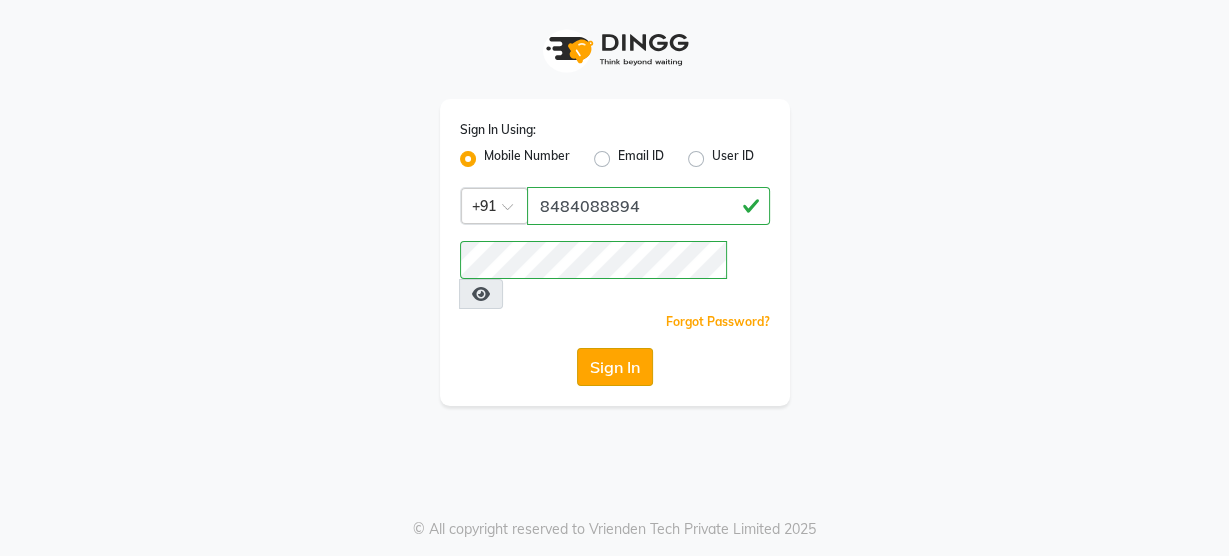 click on "Sign In" 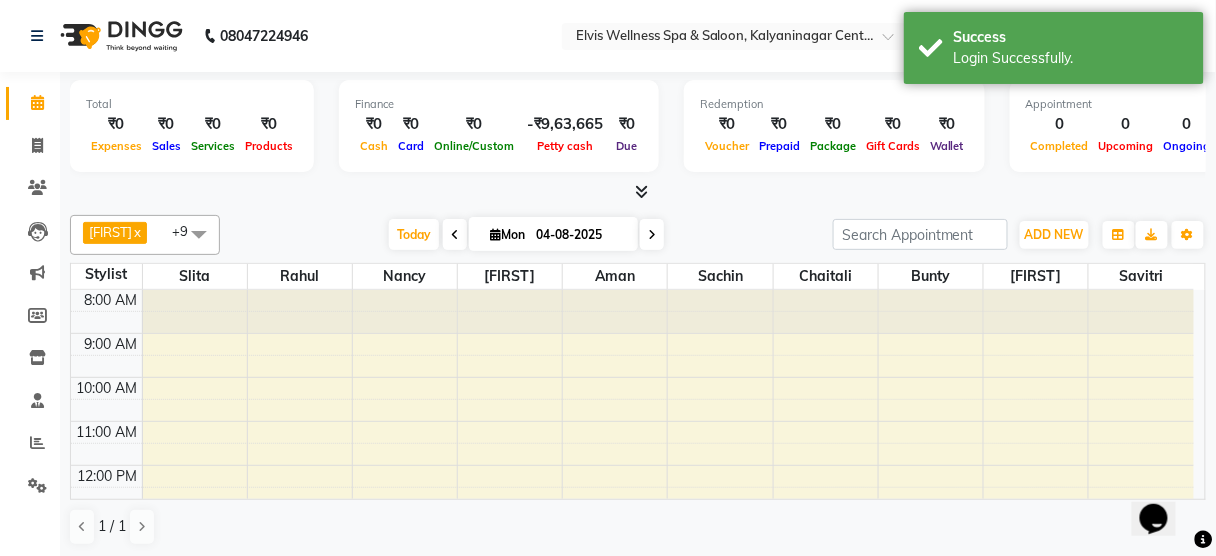 scroll, scrollTop: 0, scrollLeft: 0, axis: both 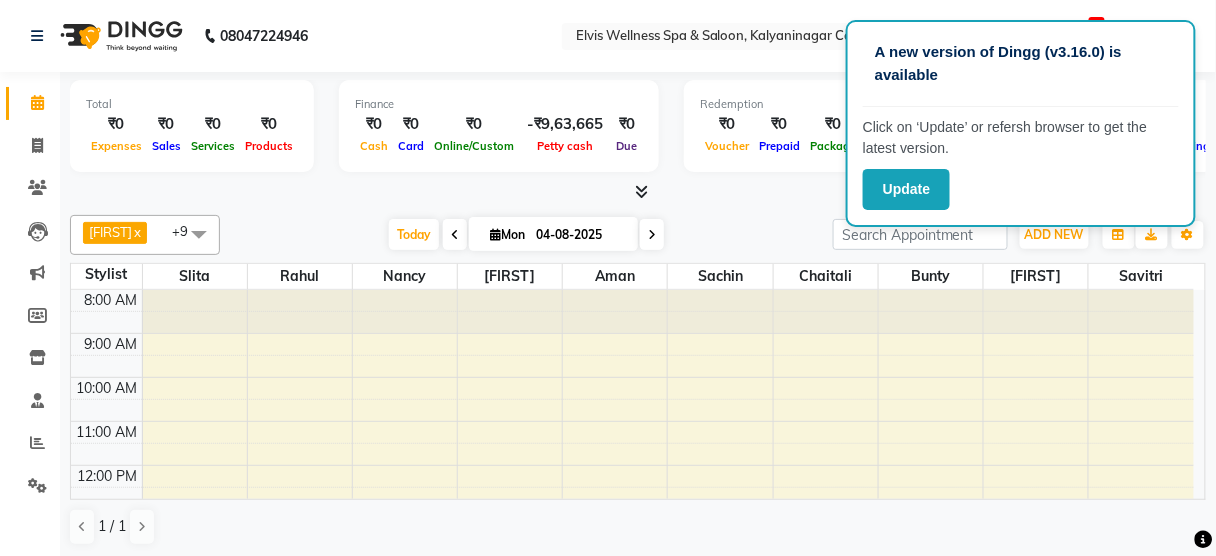 click at bounding box center (638, 192) 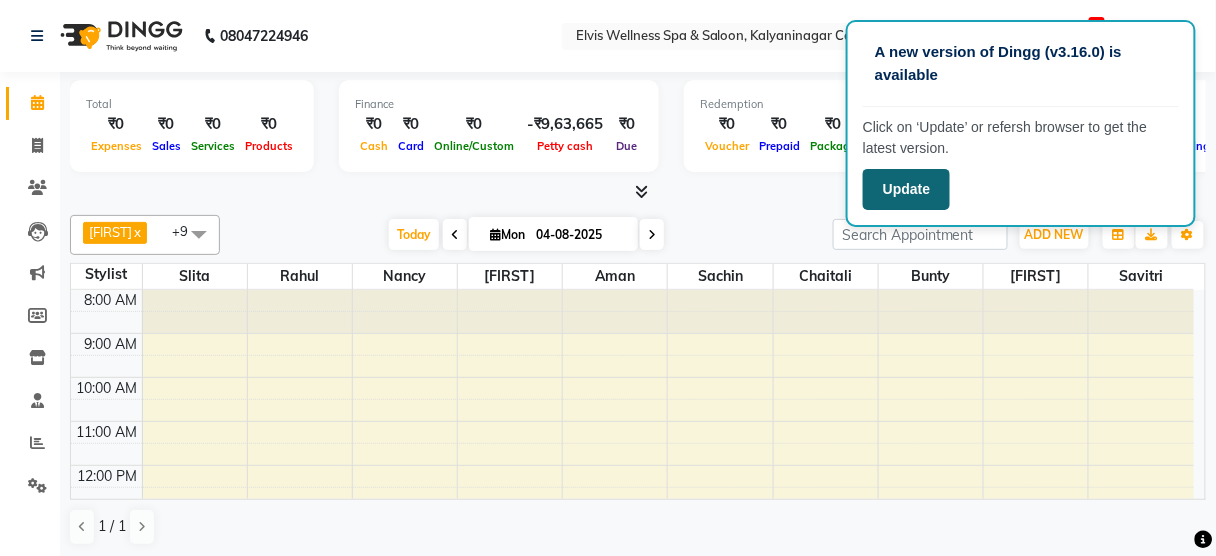 click on "Update" 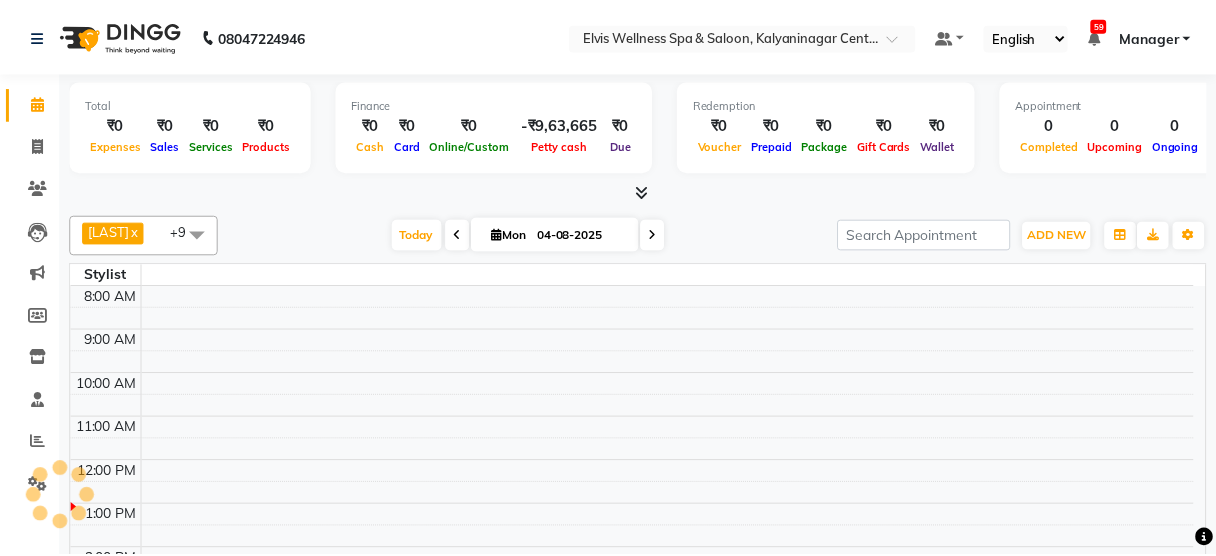 scroll, scrollTop: 0, scrollLeft: 0, axis: both 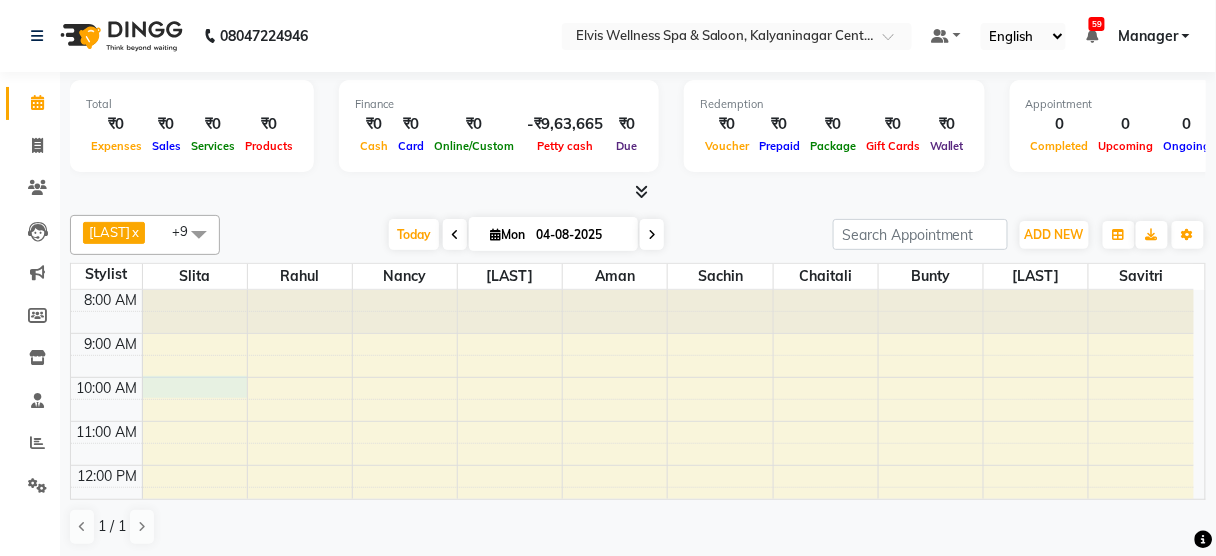 click on "8:00 AM 9:00 AM 10:00 AM 11:00 AM 12:00 PM 1:00 PM 2:00 PM 3:00 PM 4:00 PM 5:00 PM 6:00 PM 7:00 PM 8:00 PM 9:00 PM" at bounding box center [632, 597] 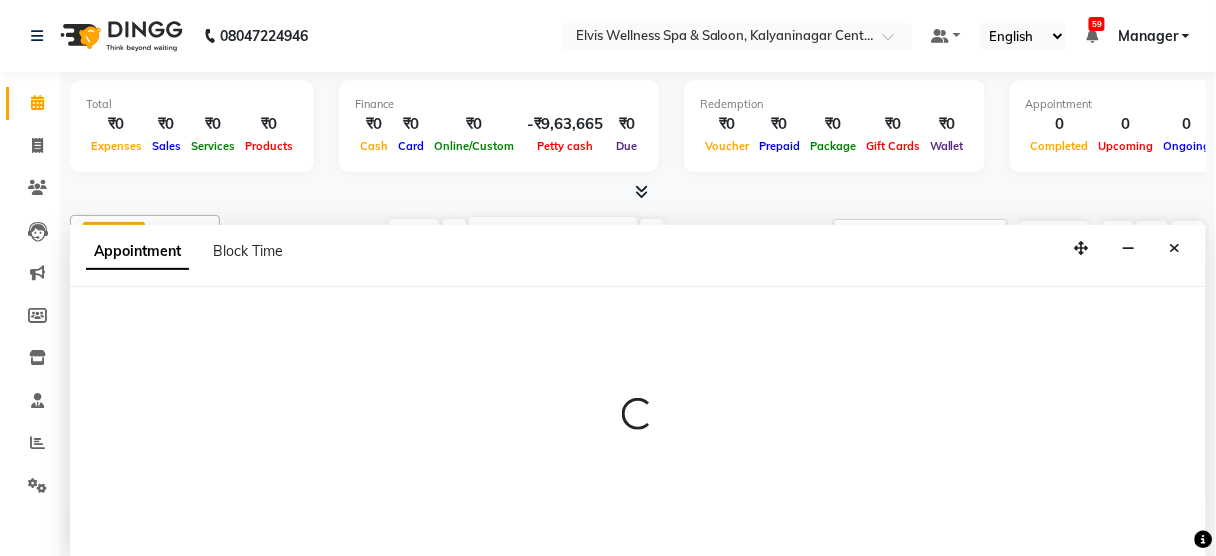 scroll, scrollTop: 0, scrollLeft: 0, axis: both 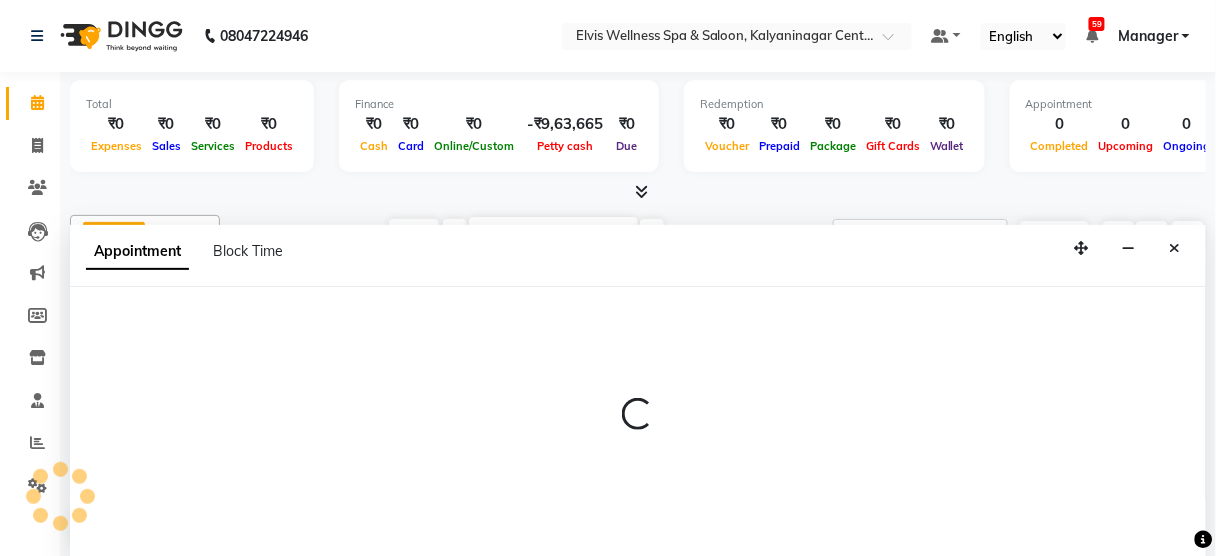 select on "39956" 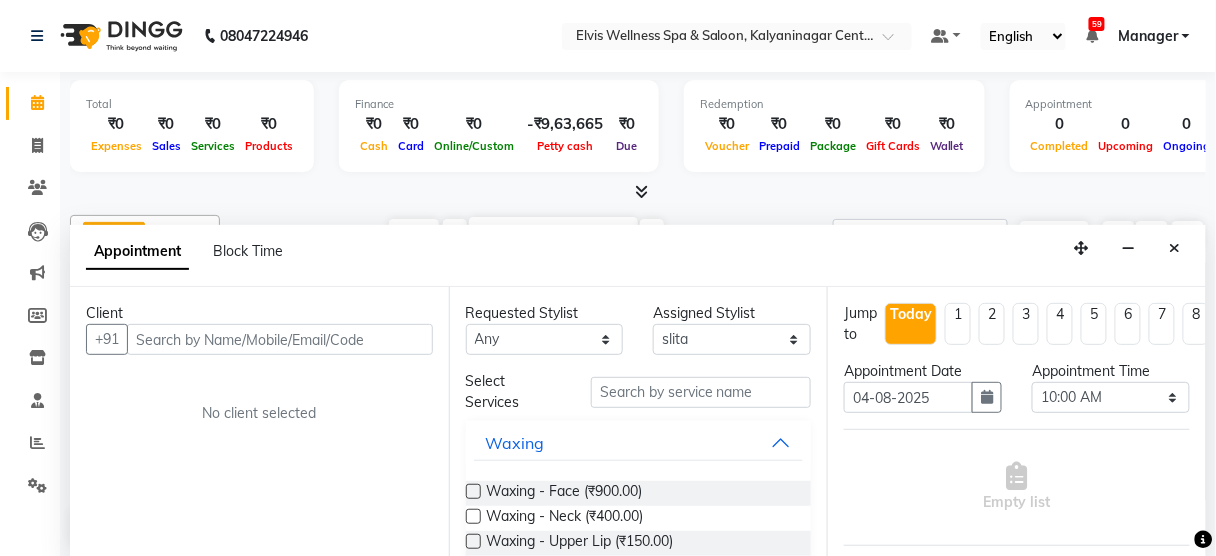click at bounding box center [280, 339] 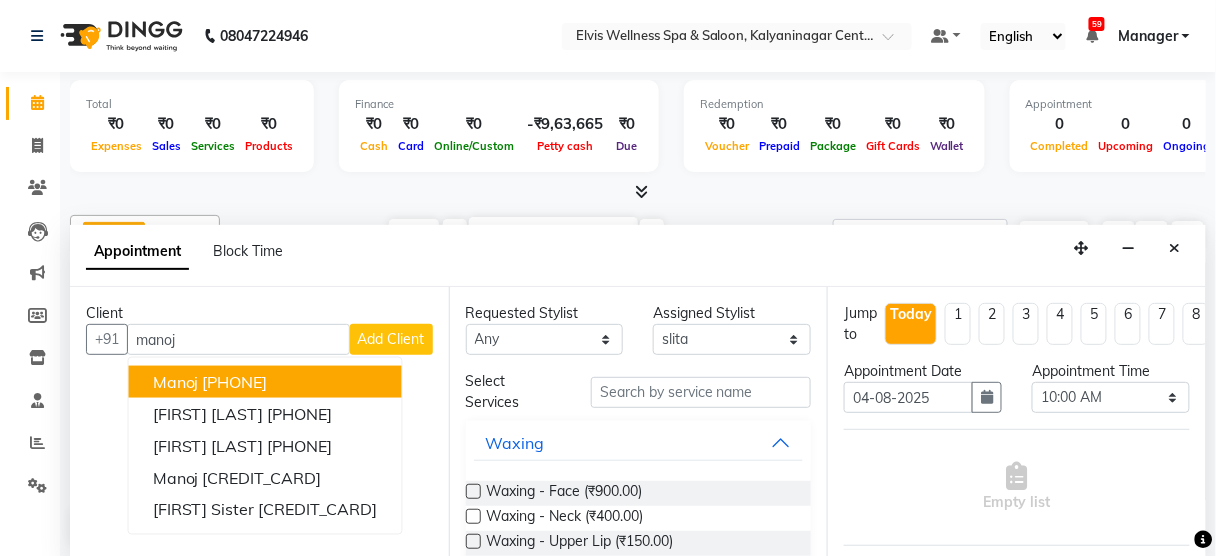 click on "[PHONE]" at bounding box center (235, 382) 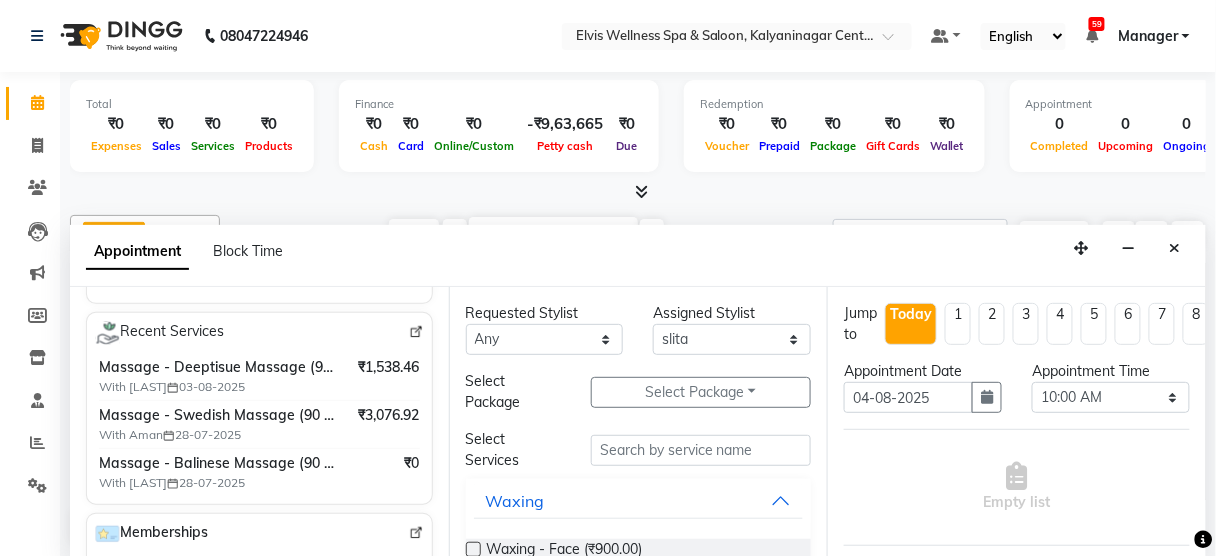 scroll, scrollTop: 365, scrollLeft: 0, axis: vertical 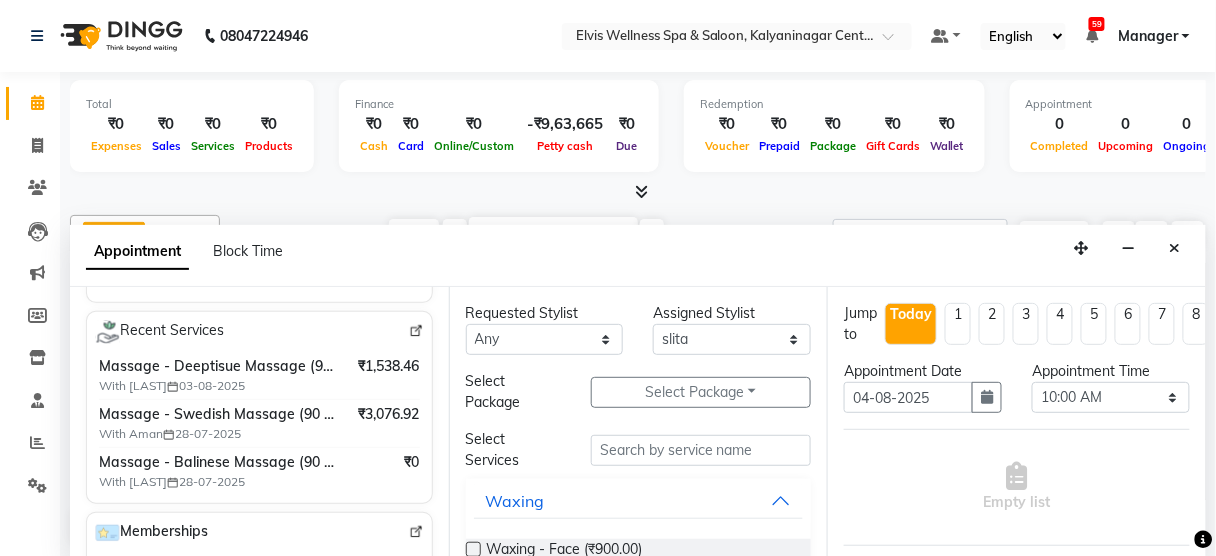 type on "[PHONE]" 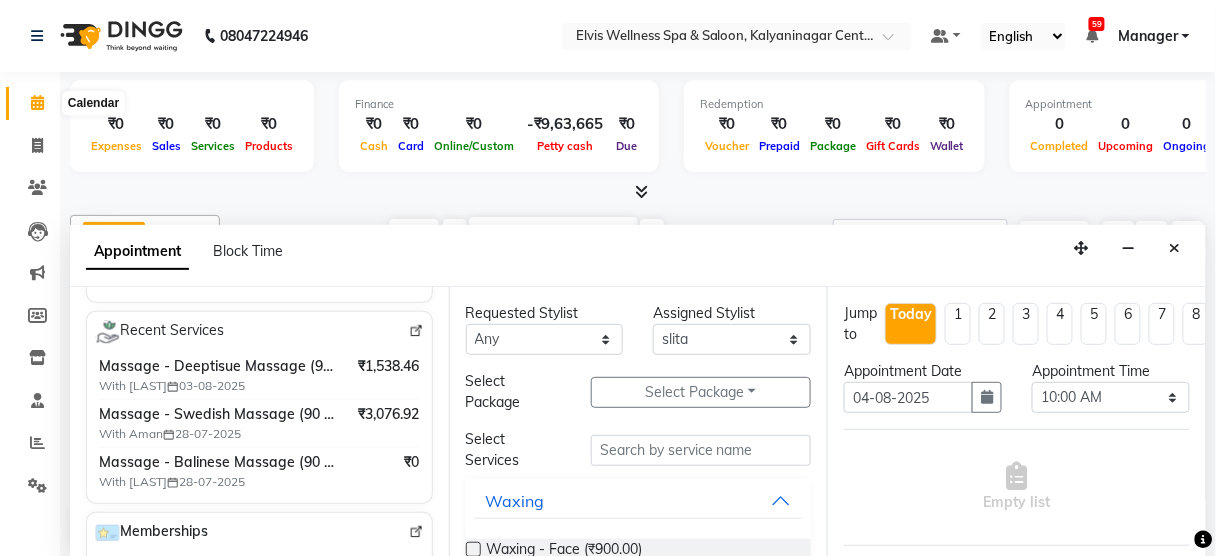 click 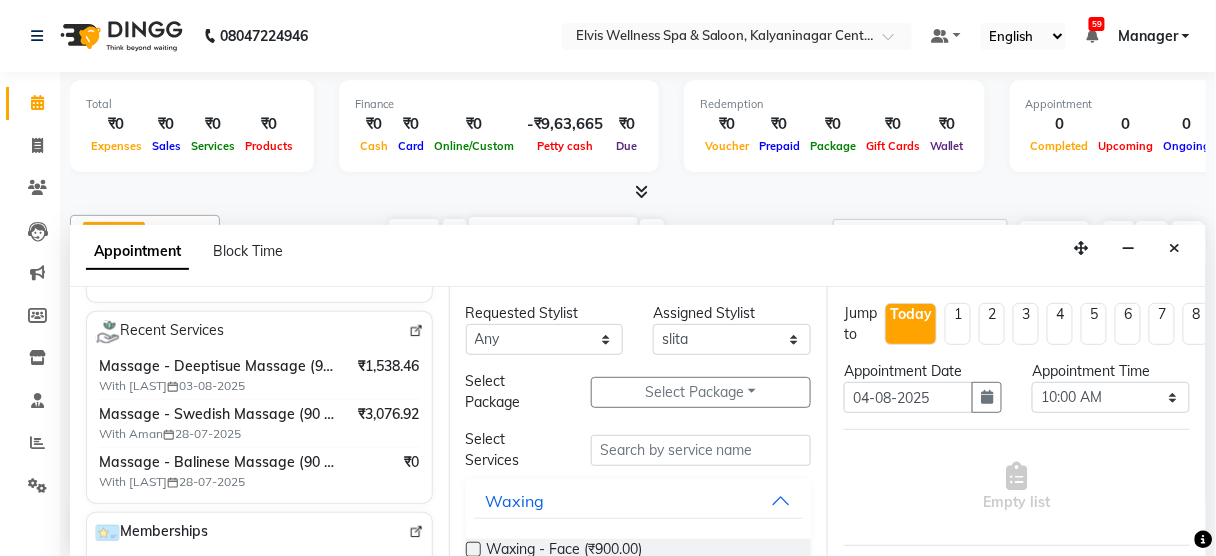 scroll, scrollTop: 0, scrollLeft: 0, axis: both 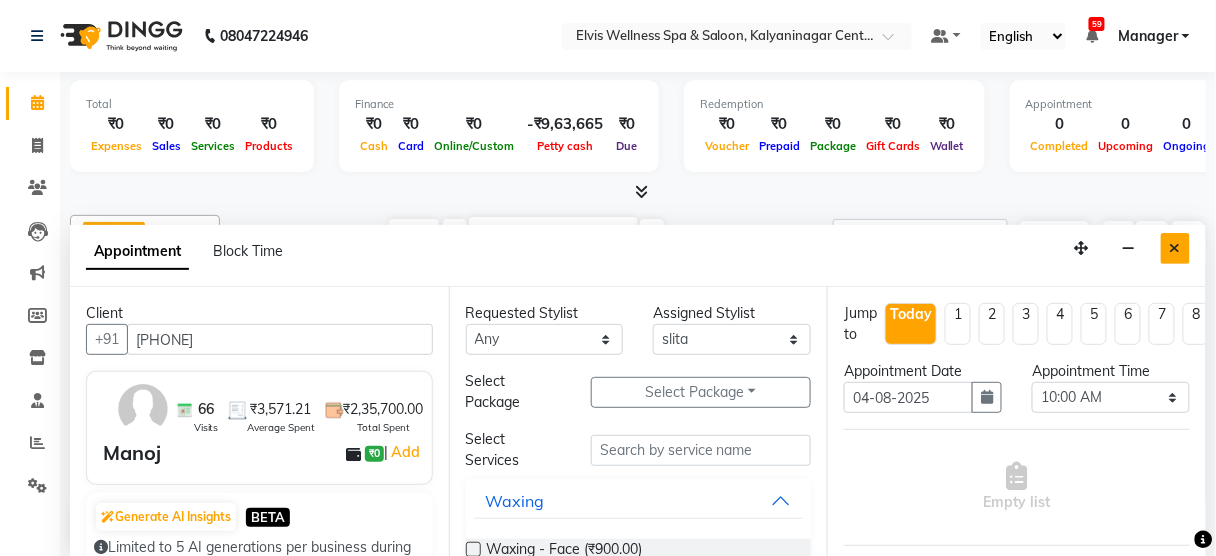 click at bounding box center [1175, 248] 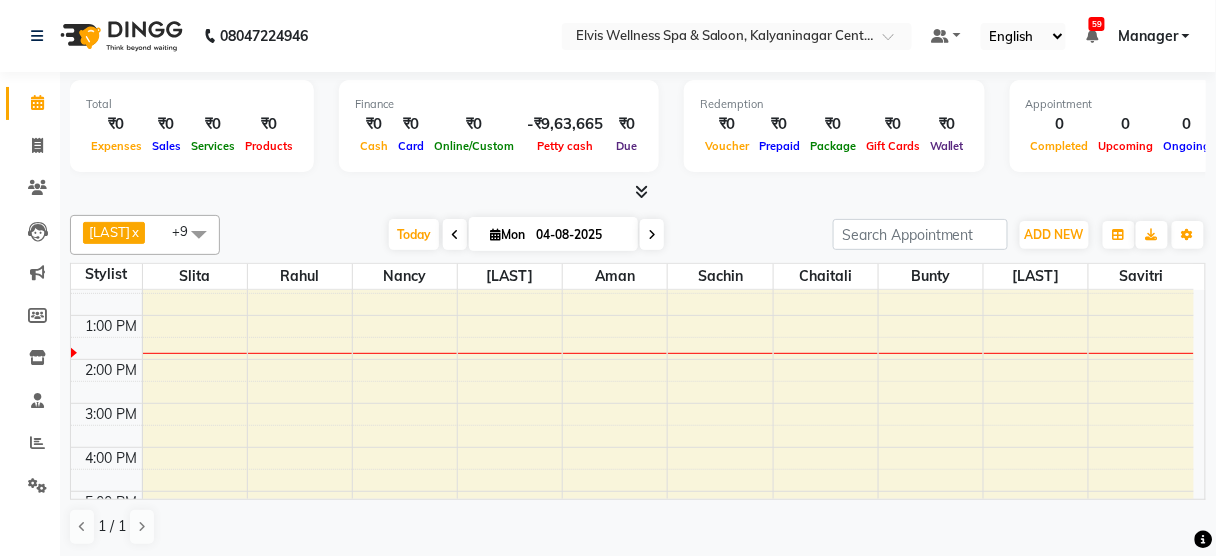 scroll, scrollTop: 195, scrollLeft: 0, axis: vertical 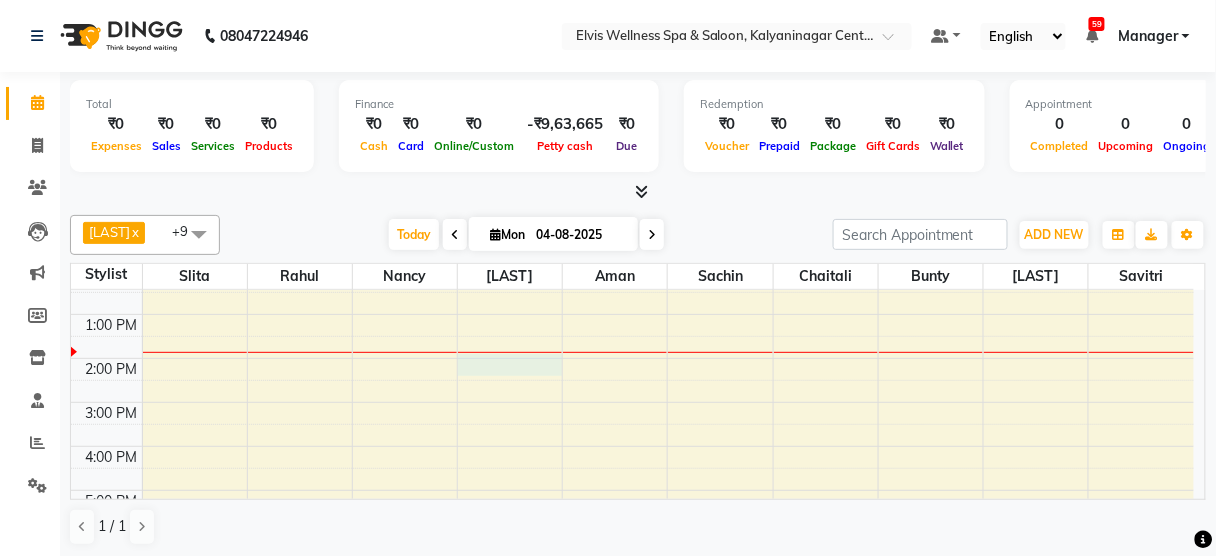 click on "8:00 AM 9:00 AM 10:00 AM 11:00 AM 12:00 PM 1:00 PM 2:00 PM 3:00 PM 4:00 PM 5:00 PM 6:00 PM 7:00 PM 8:00 PM 9:00 PM" at bounding box center (632, 402) 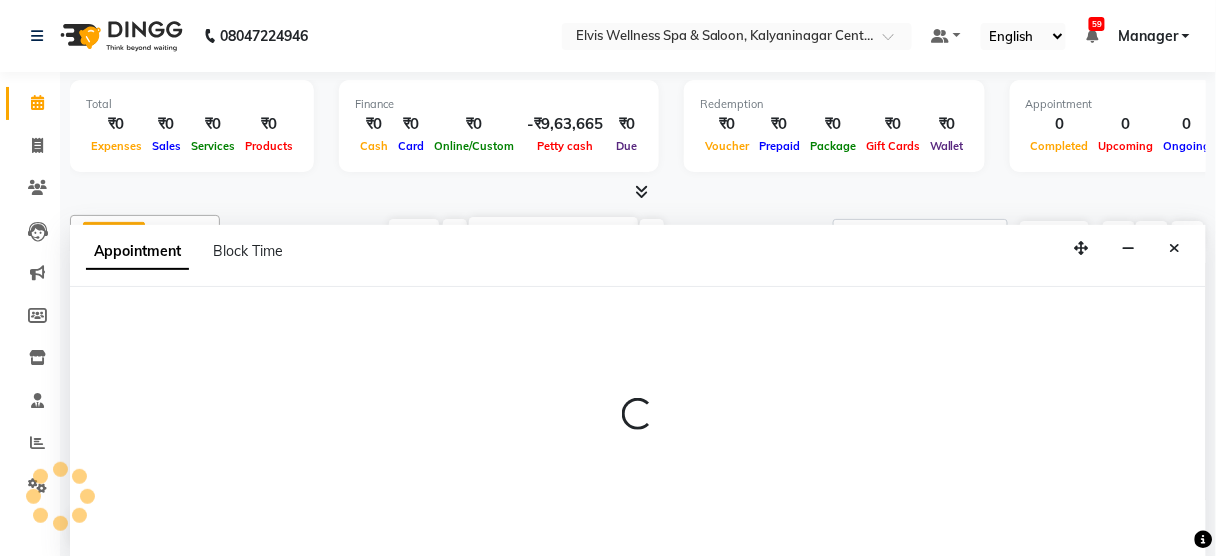 select on "45634" 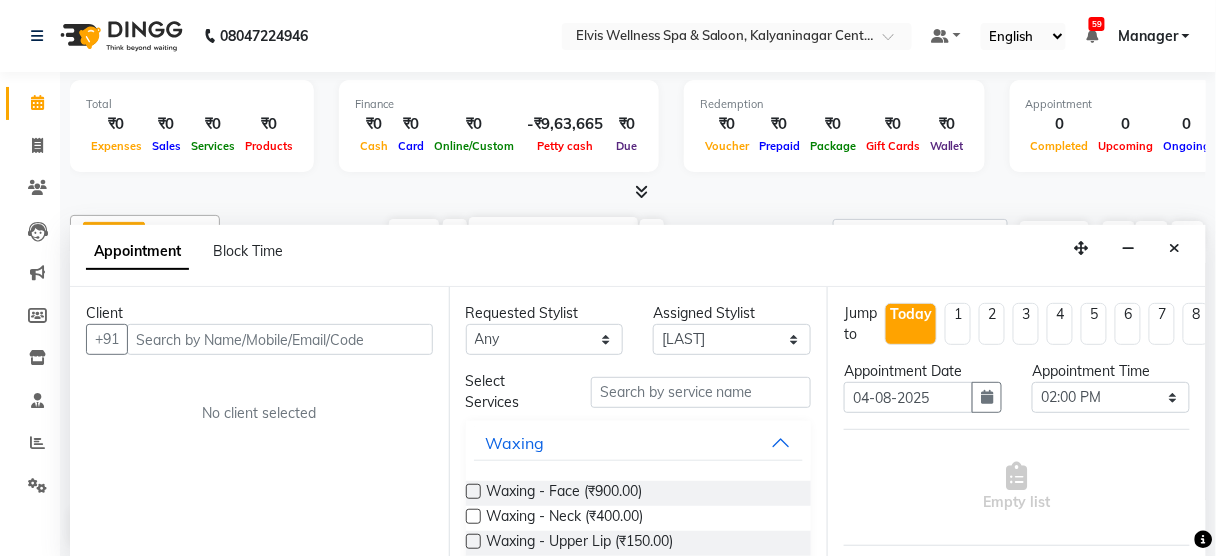 click at bounding box center (280, 339) 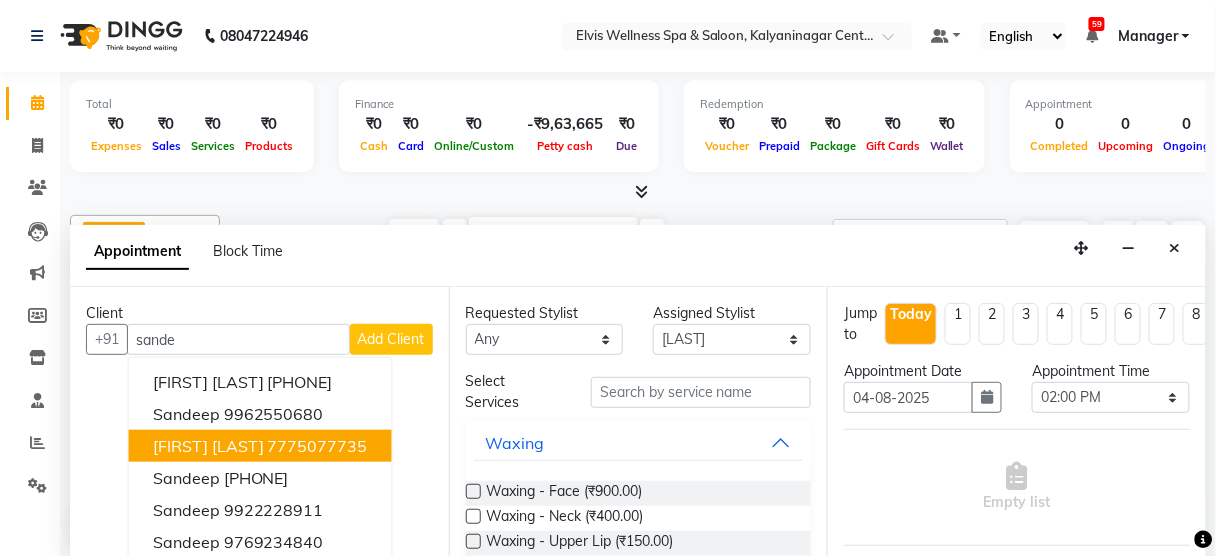 scroll, scrollTop: 0, scrollLeft: 0, axis: both 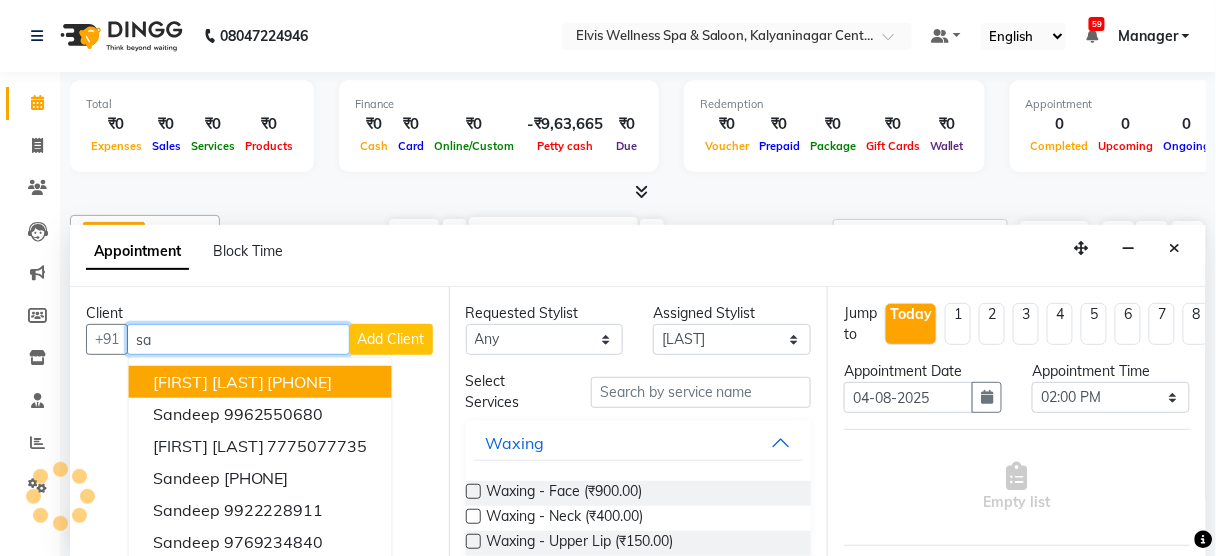 type on "s" 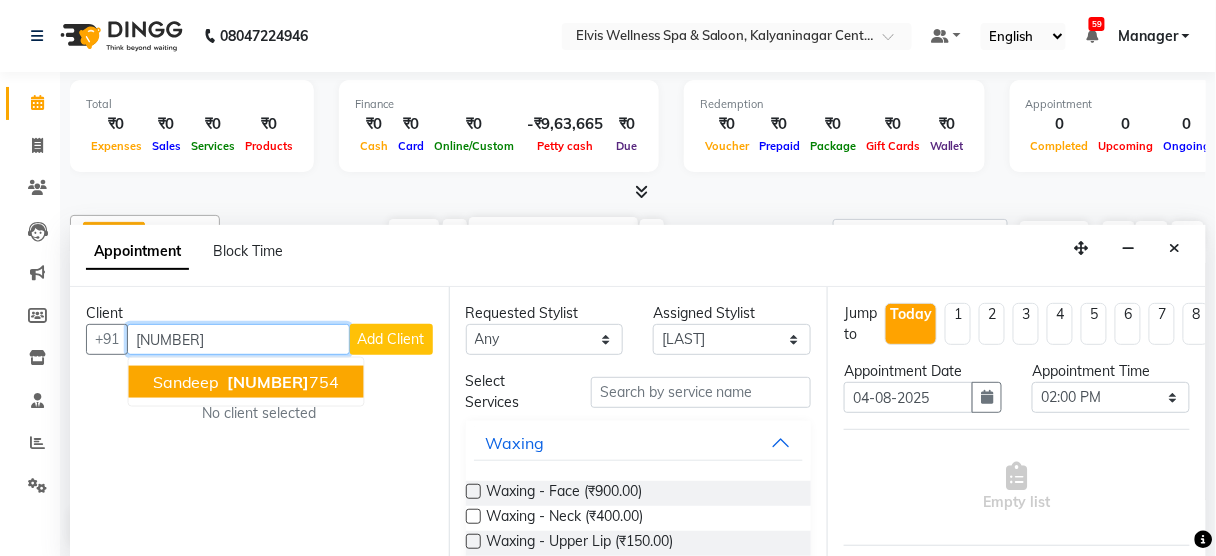 click on "[NUMBER]" at bounding box center [269, 382] 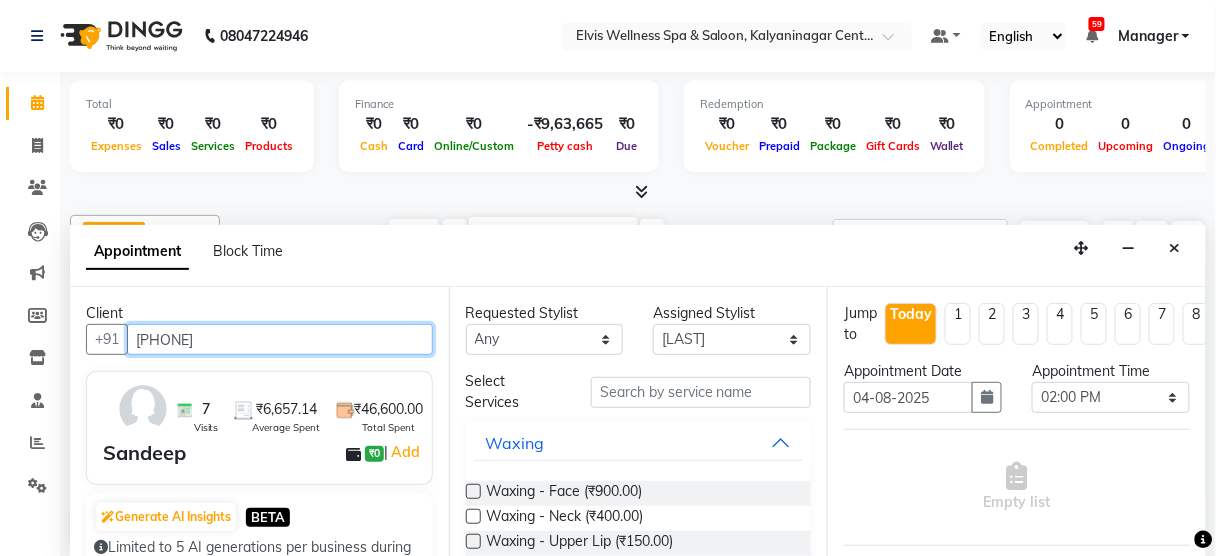 type on "[PHONE]" 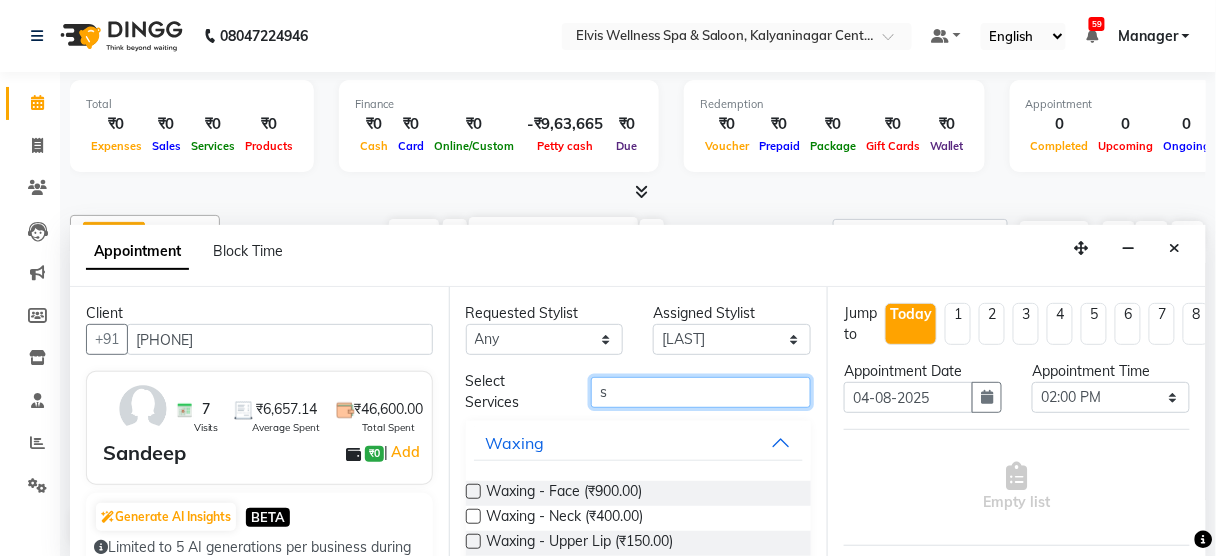 click on "s" at bounding box center (701, 392) 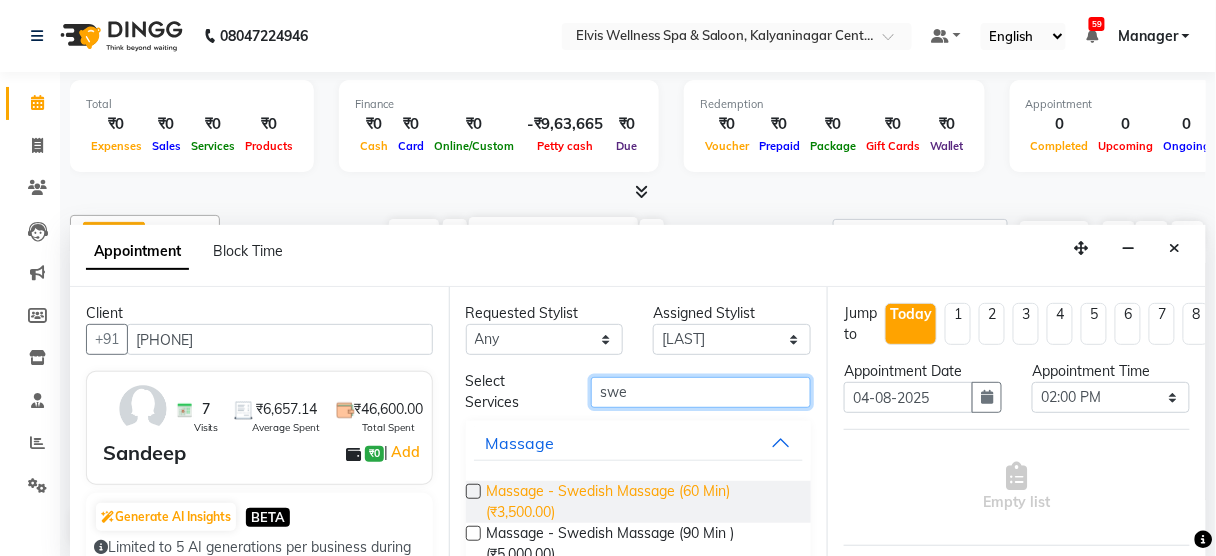 type on "swe" 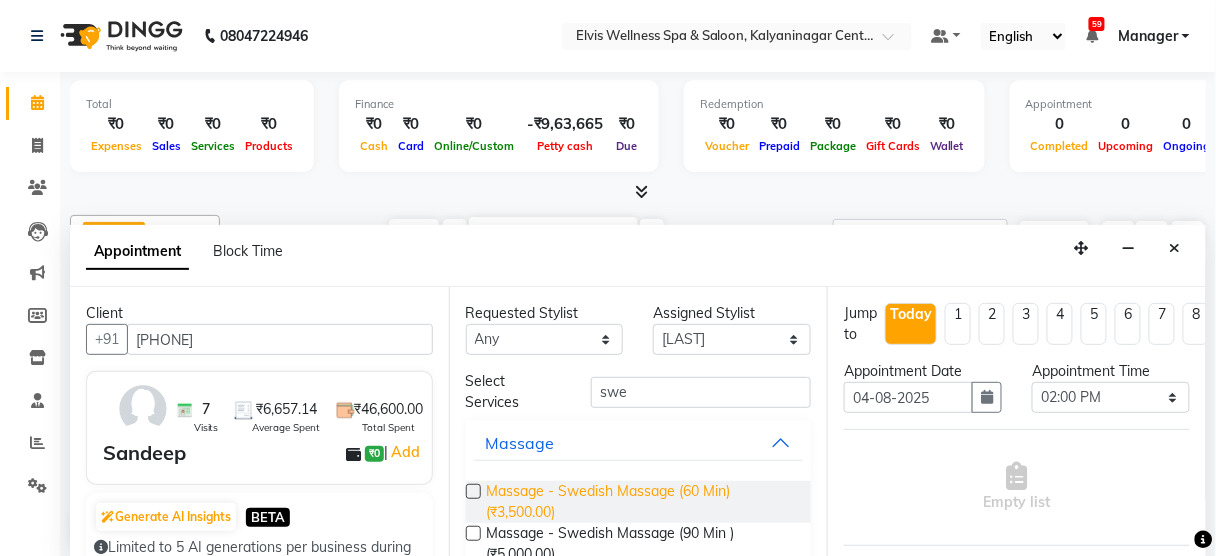 click on "Massage - Swedish Massage (60 Min) (₹3,500.00)" at bounding box center (641, 502) 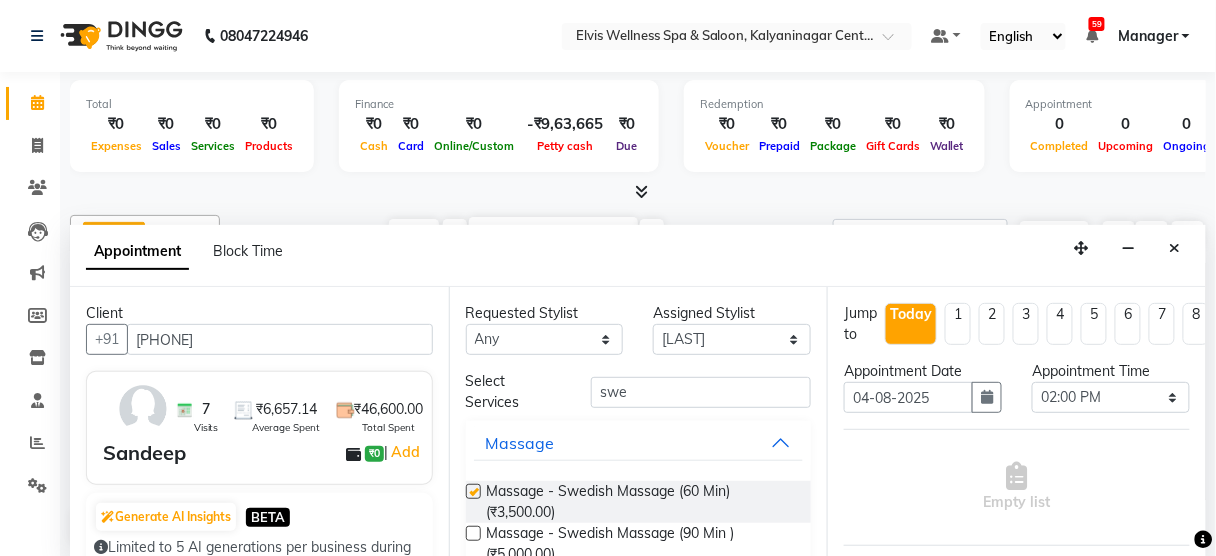 checkbox on "false" 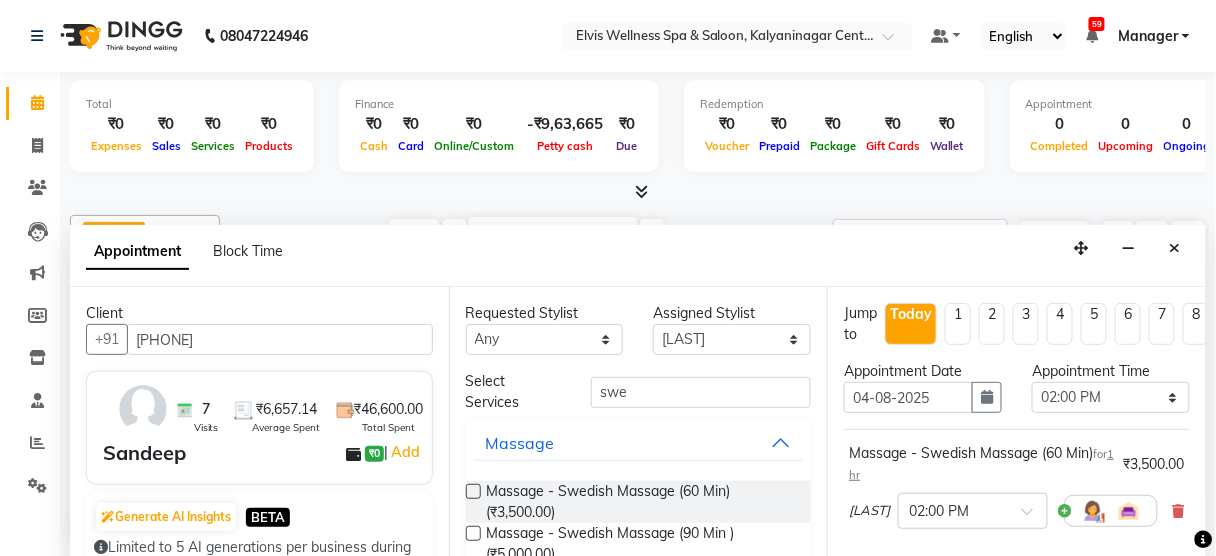 scroll, scrollTop: 324, scrollLeft: 0, axis: vertical 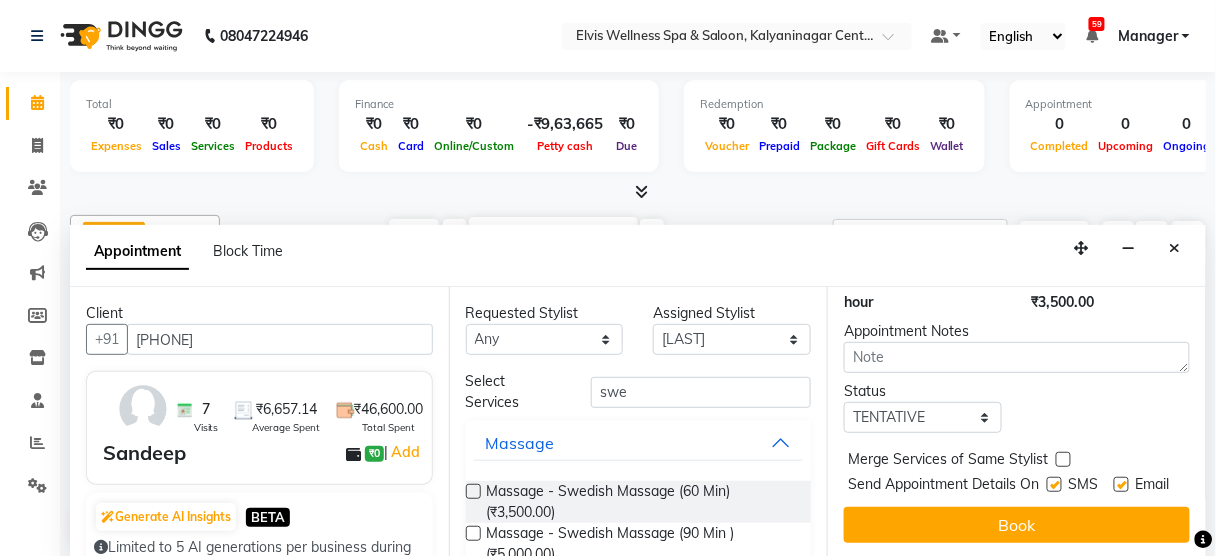click at bounding box center [1054, 484] 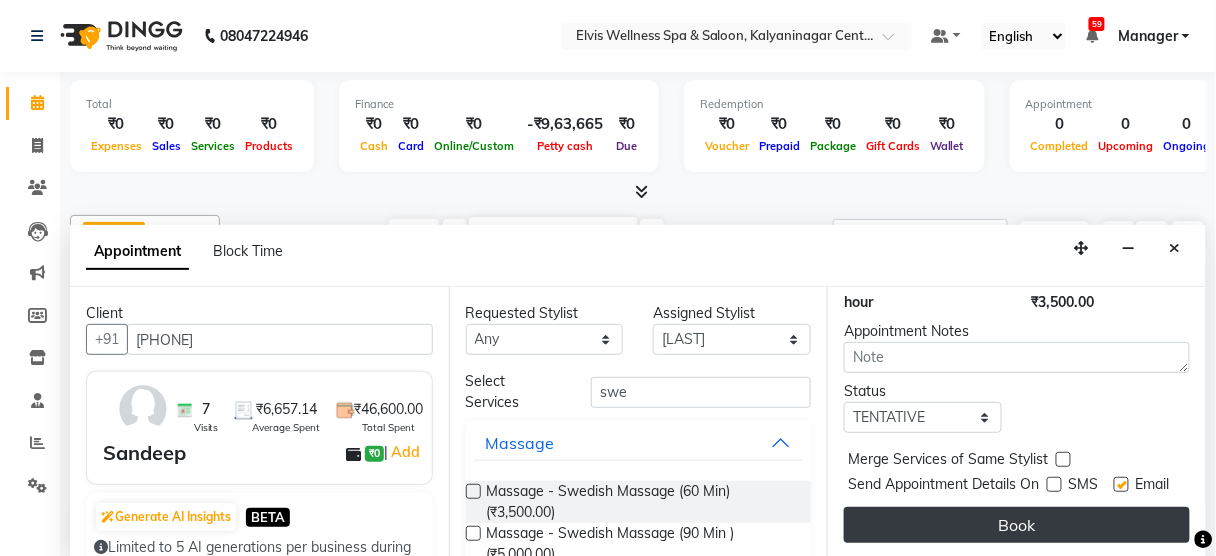 click on "Book" at bounding box center (1017, 525) 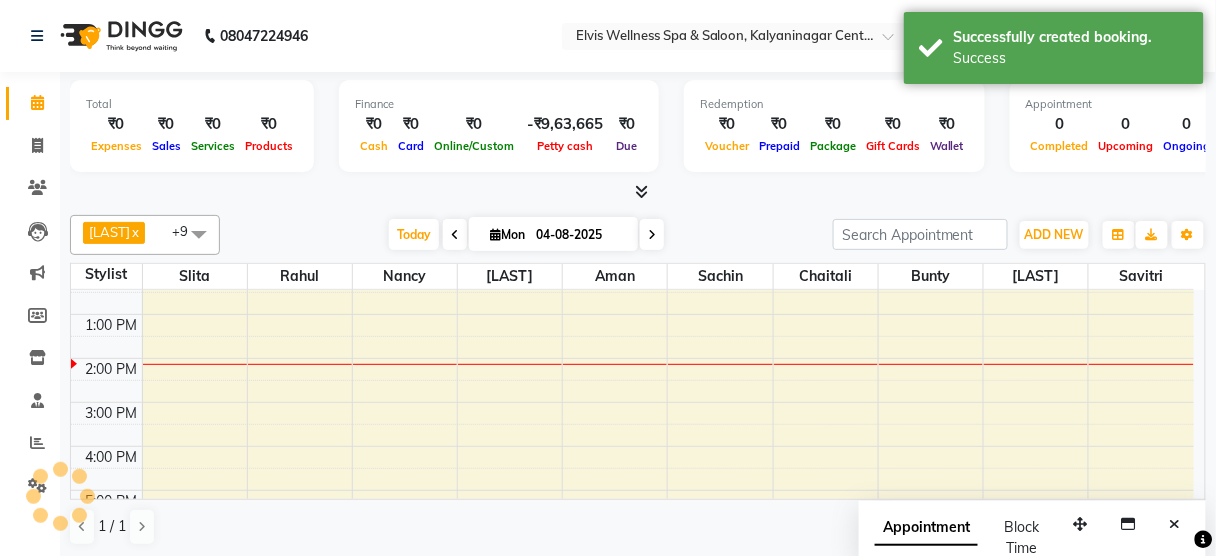 scroll, scrollTop: 0, scrollLeft: 0, axis: both 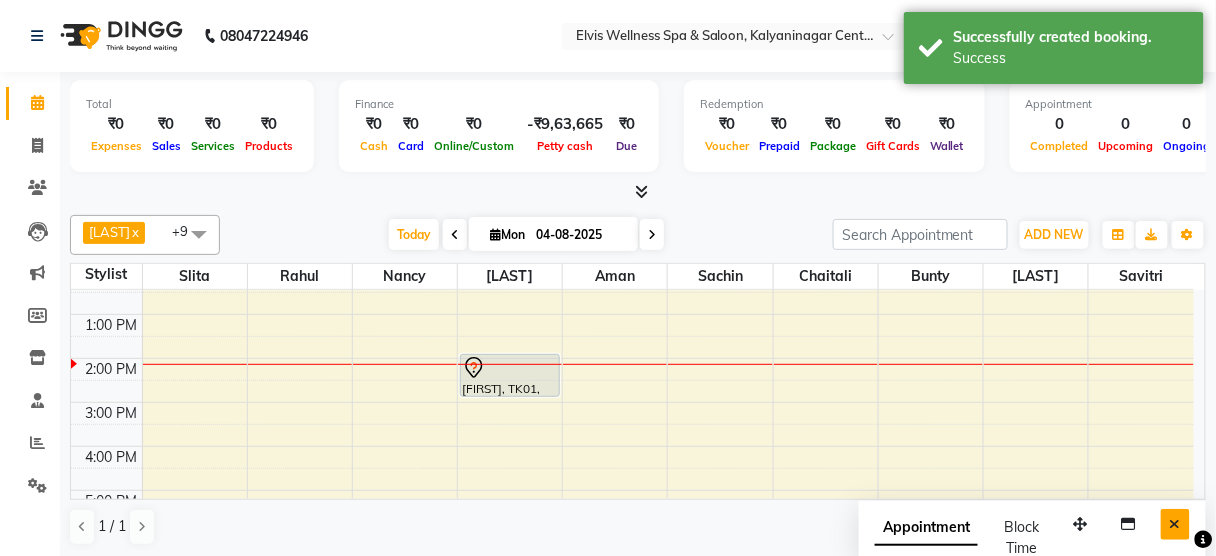 click at bounding box center [1175, 524] 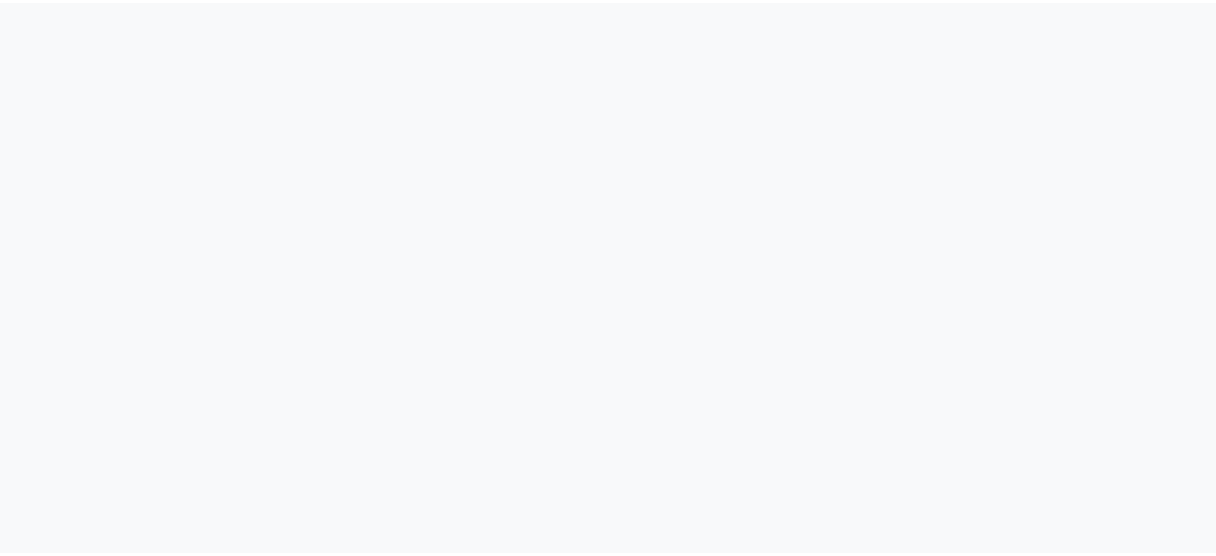 scroll, scrollTop: 0, scrollLeft: 0, axis: both 